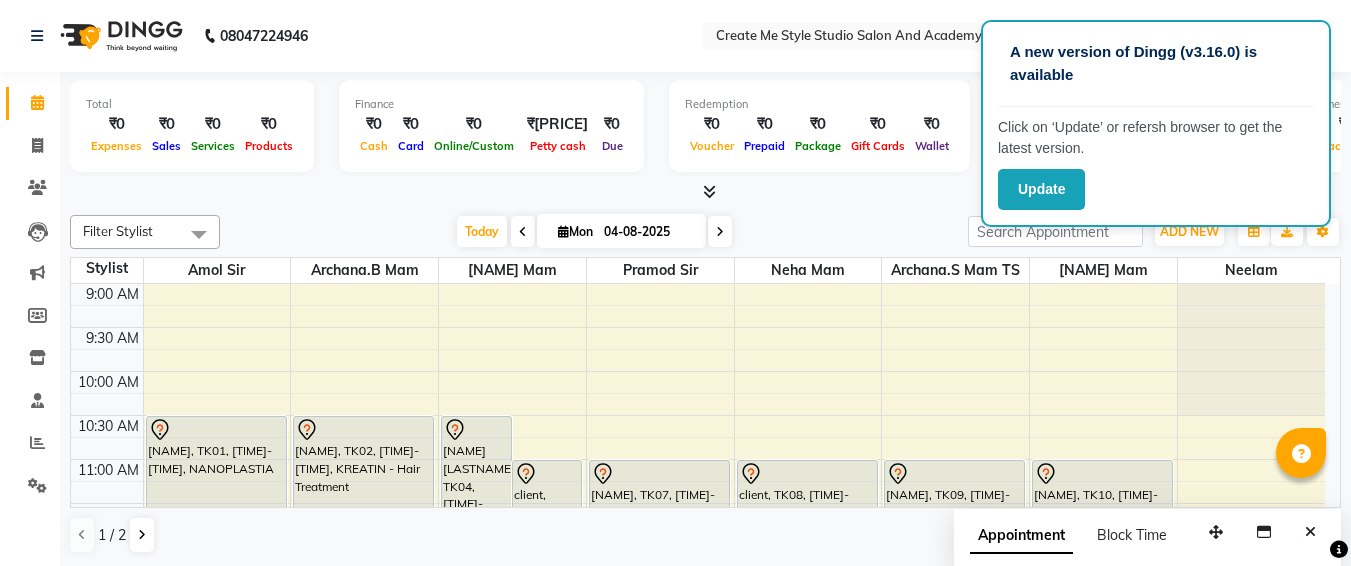 scroll, scrollTop: 1, scrollLeft: 0, axis: vertical 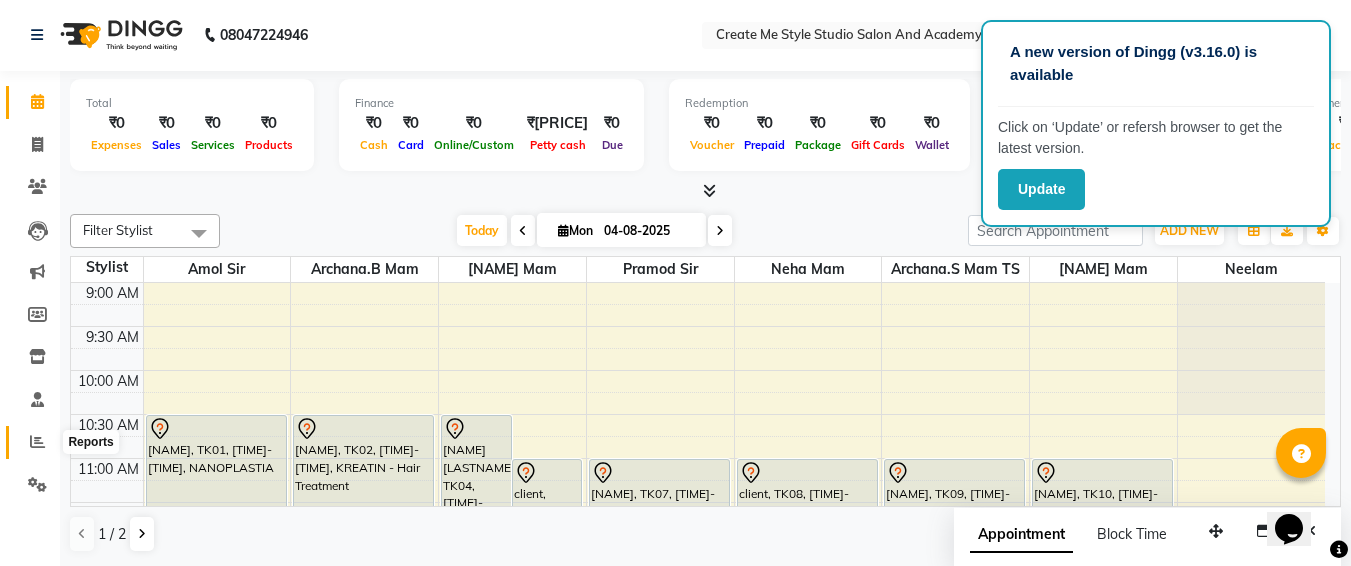 click 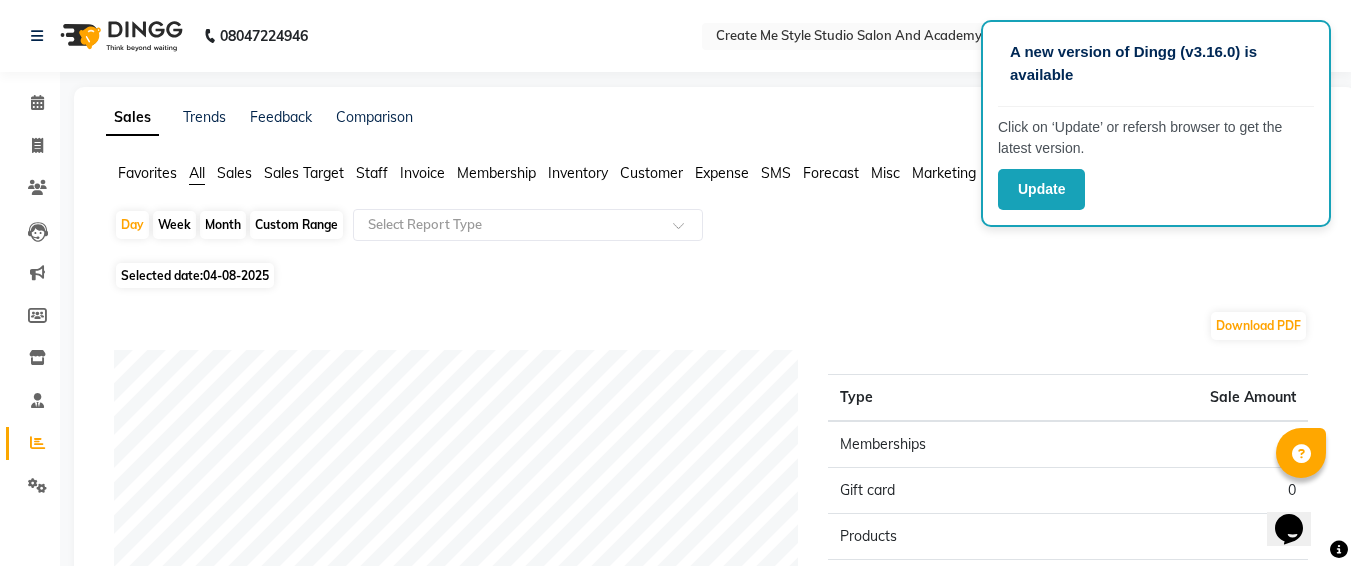 scroll, scrollTop: 55, scrollLeft: 0, axis: vertical 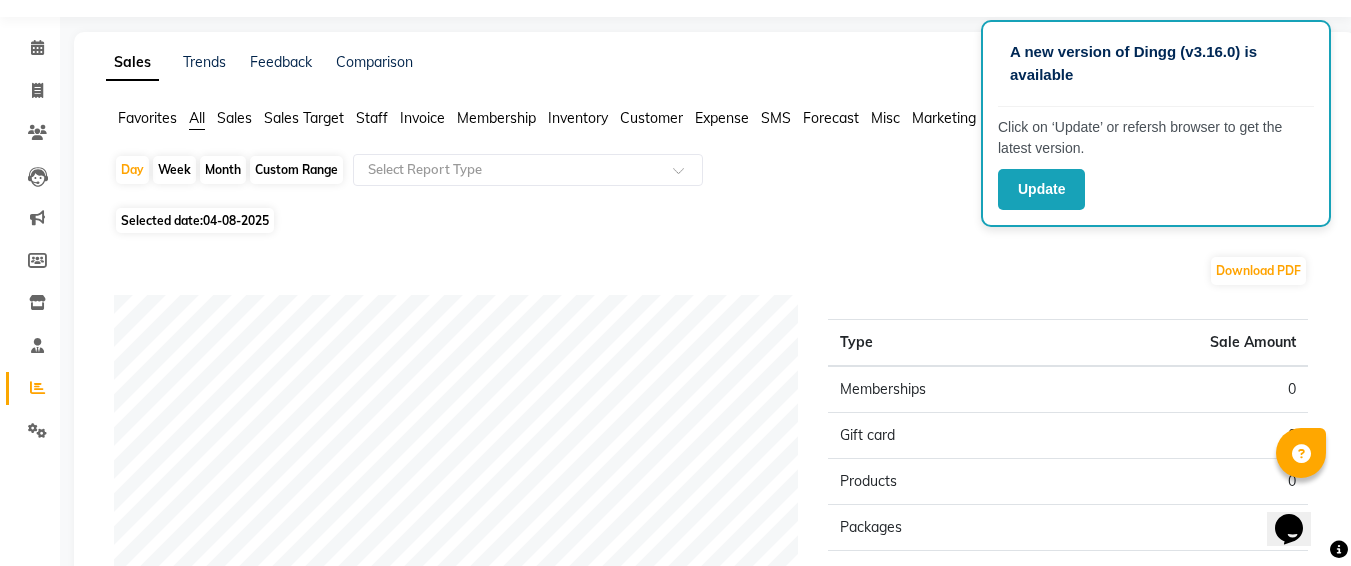 click on "Custom Range" 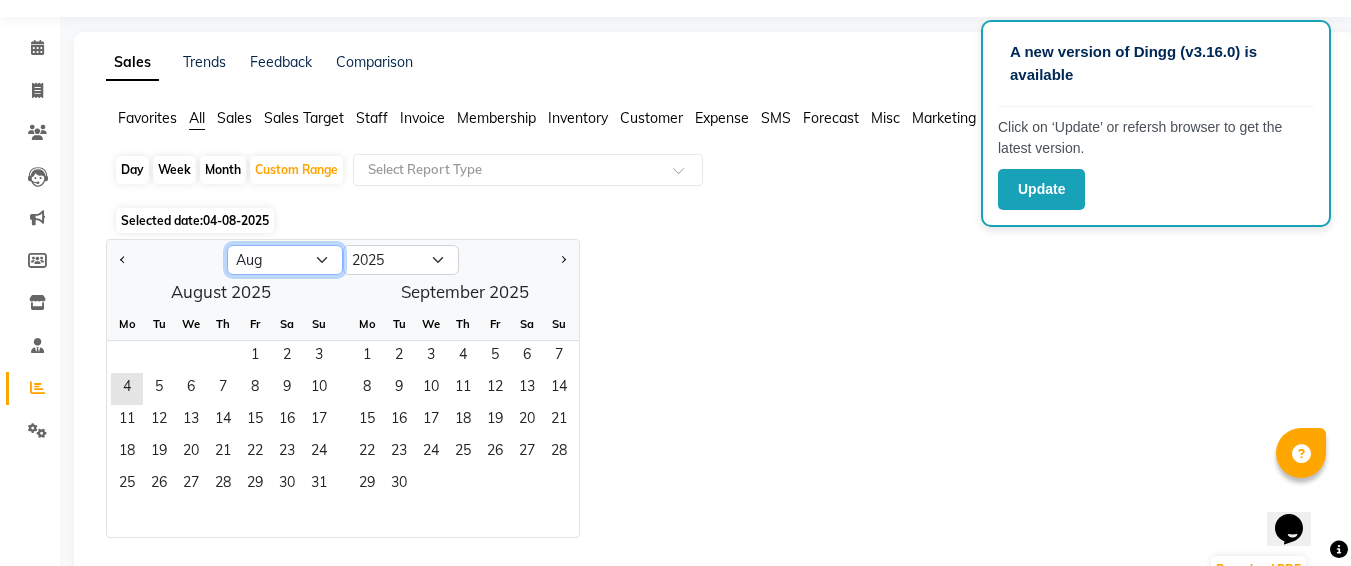 click on "Jan Feb Mar Apr May Jun Jul Aug Sep Oct Nov Dec" 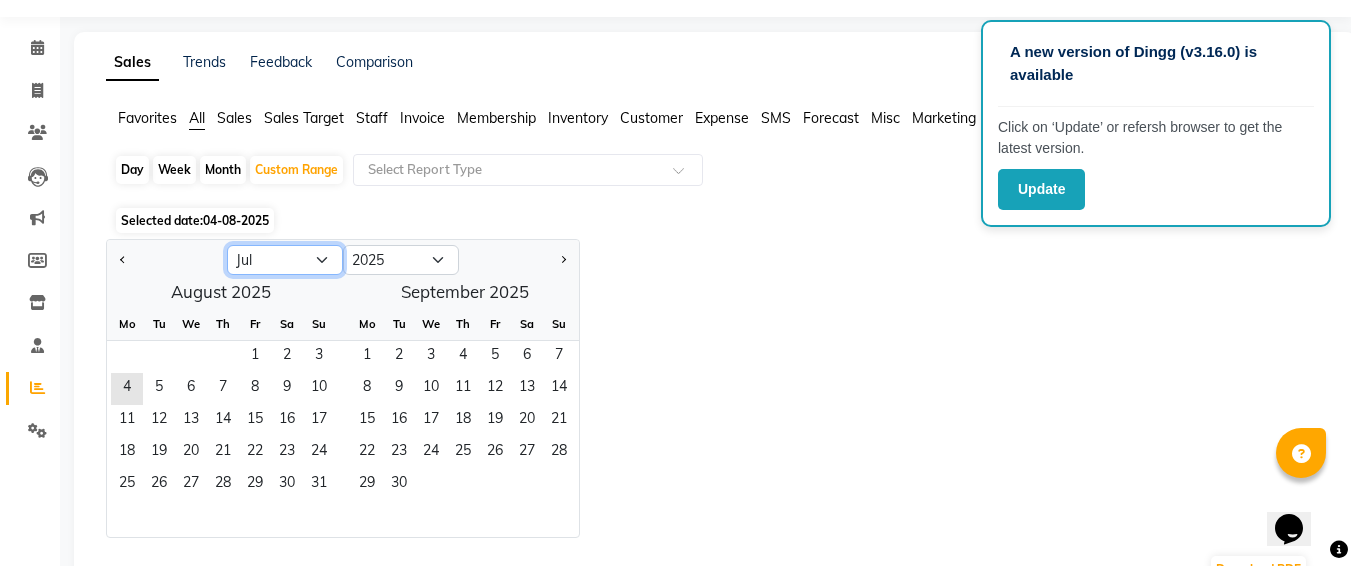 click on "Jan Feb Mar Apr May Jun Jul Aug Sep Oct Nov Dec" 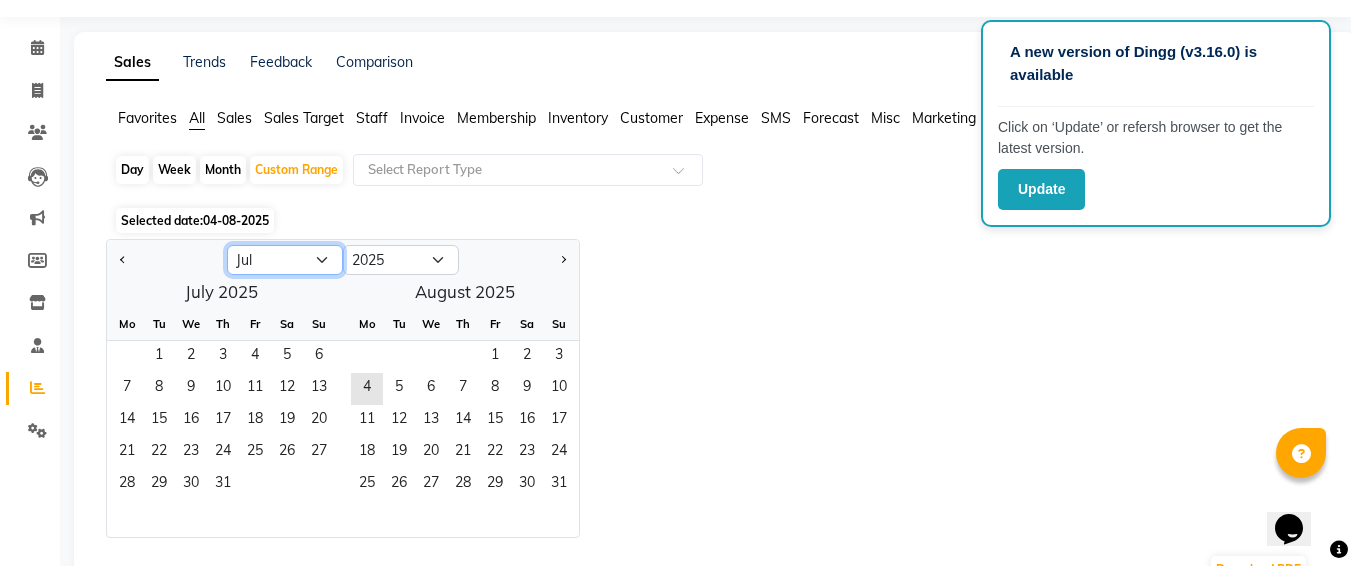 click on "Jan Feb Mar Apr May Jun Jul Aug Sep Oct Nov Dec" 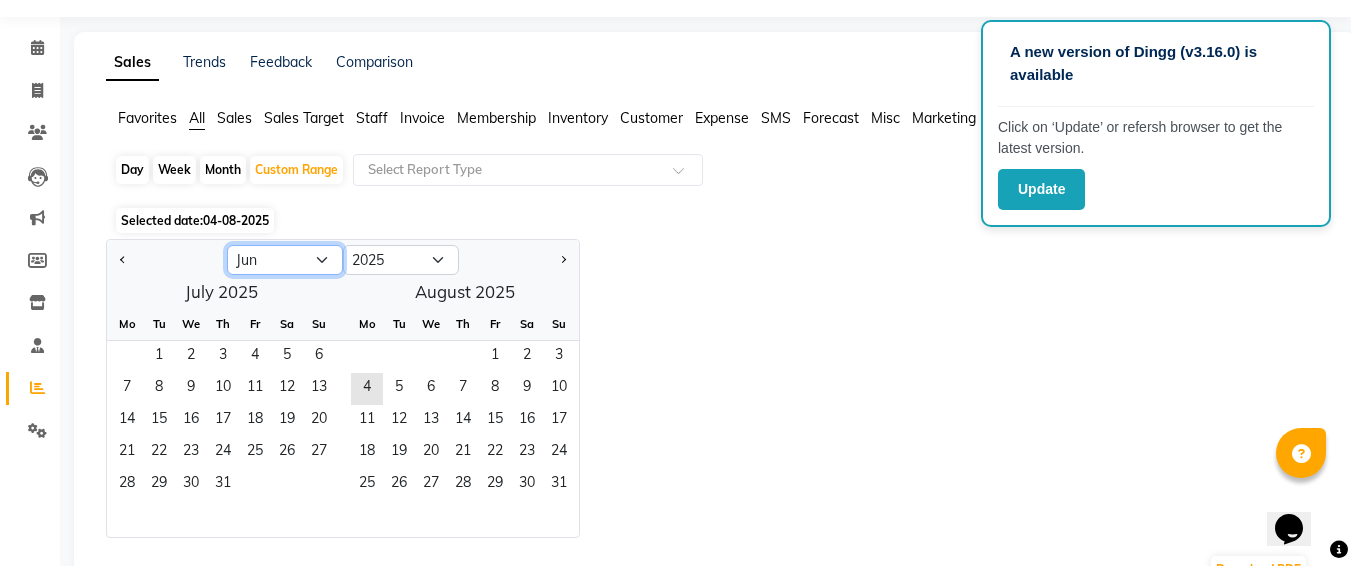 click on "Jan Feb Mar Apr May Jun Jul Aug Sep Oct Nov Dec" 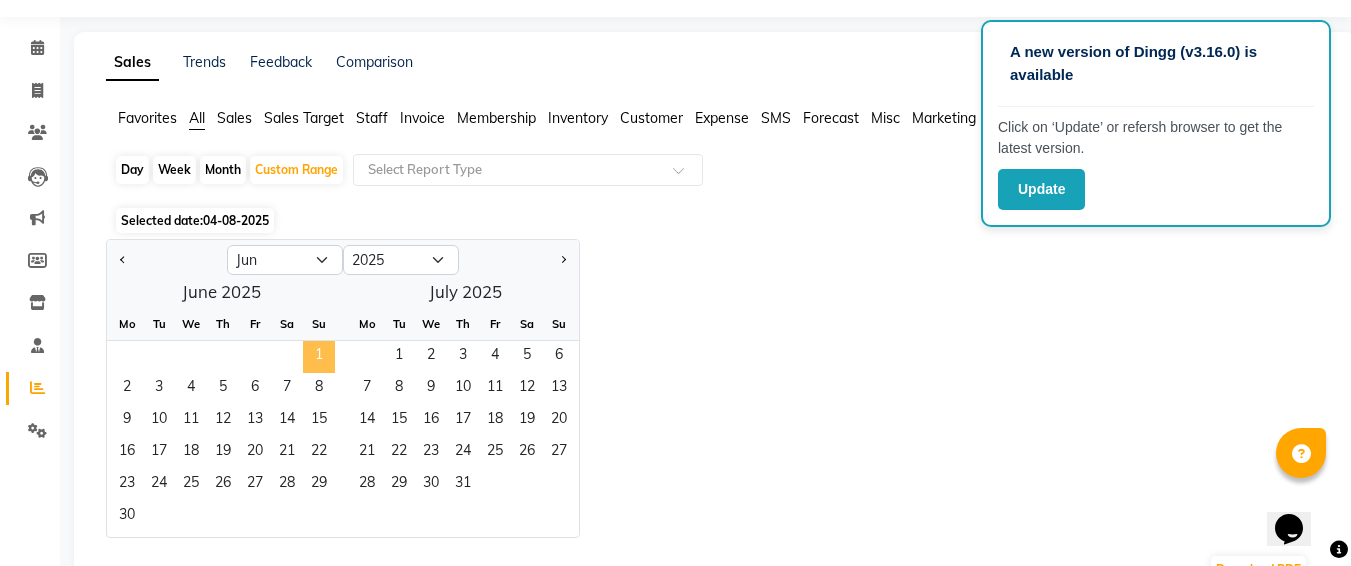click on "1" 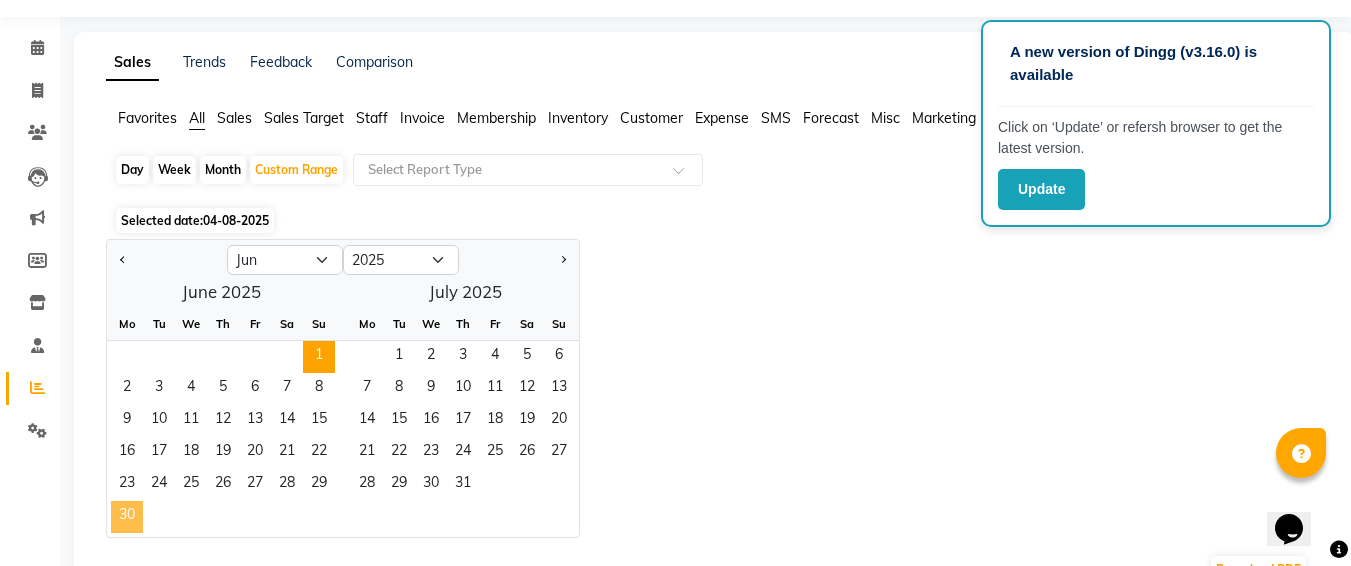 click on "30" 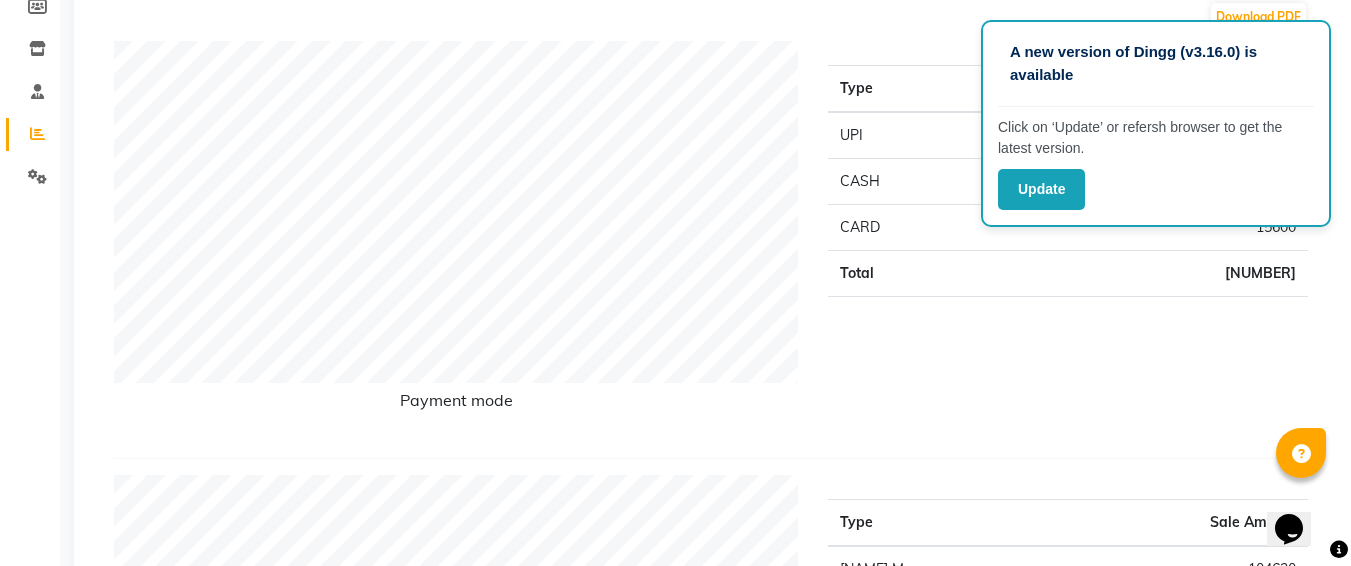 scroll, scrollTop: 0, scrollLeft: 0, axis: both 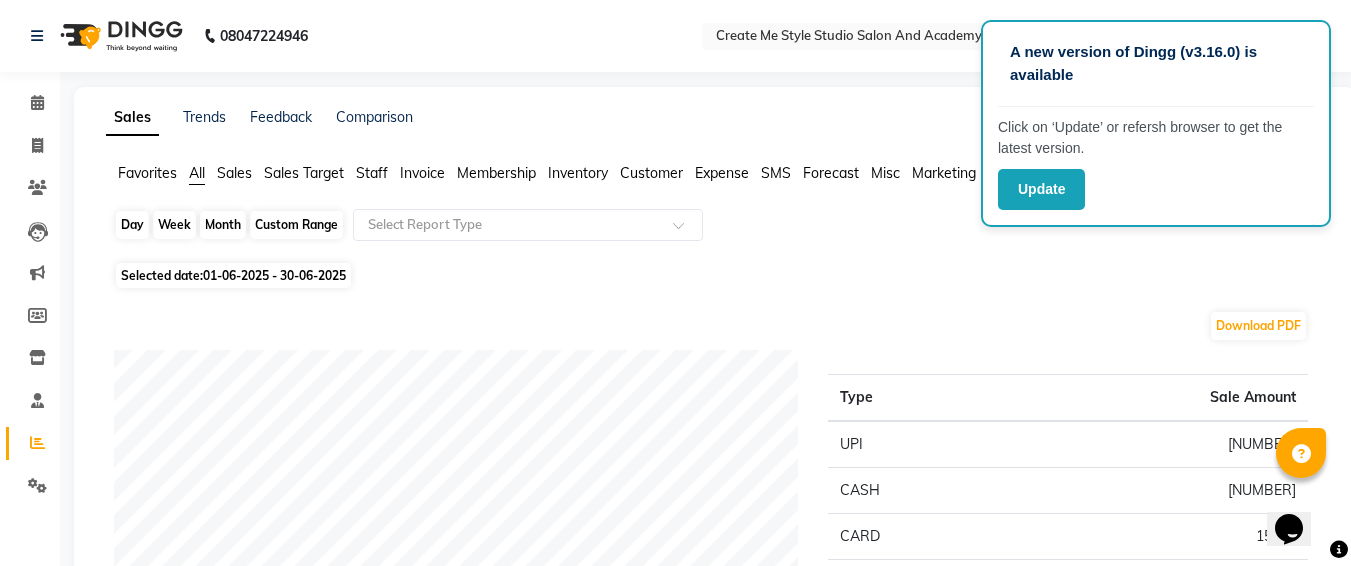 click on "Custom Range" 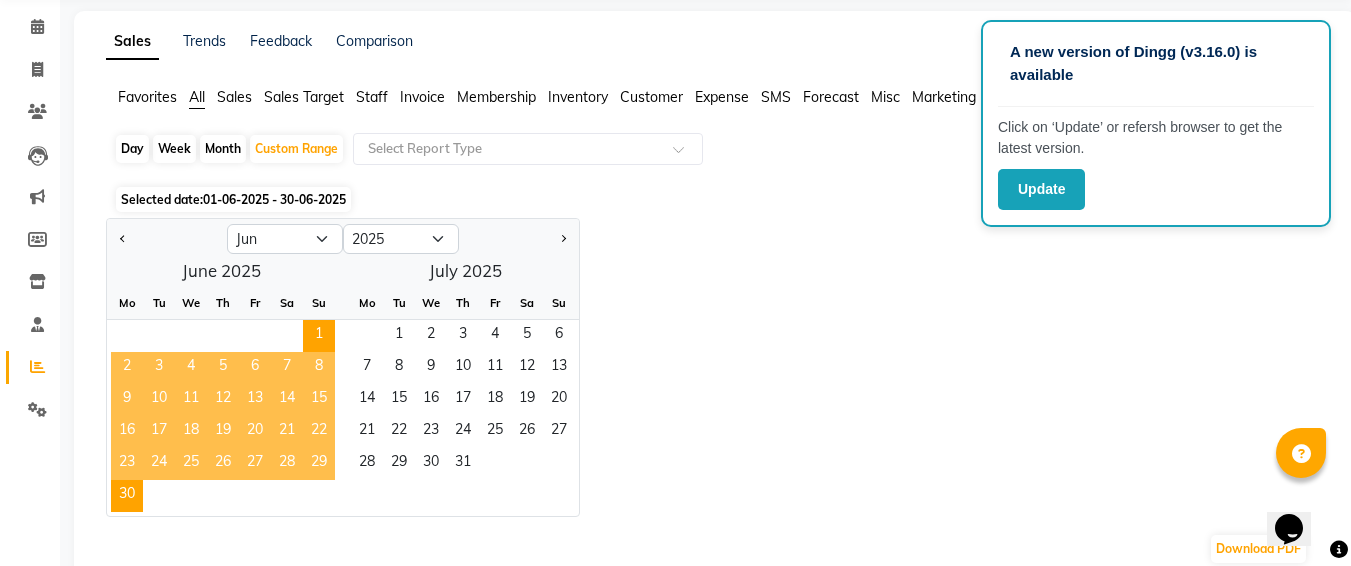 scroll, scrollTop: 0, scrollLeft: 0, axis: both 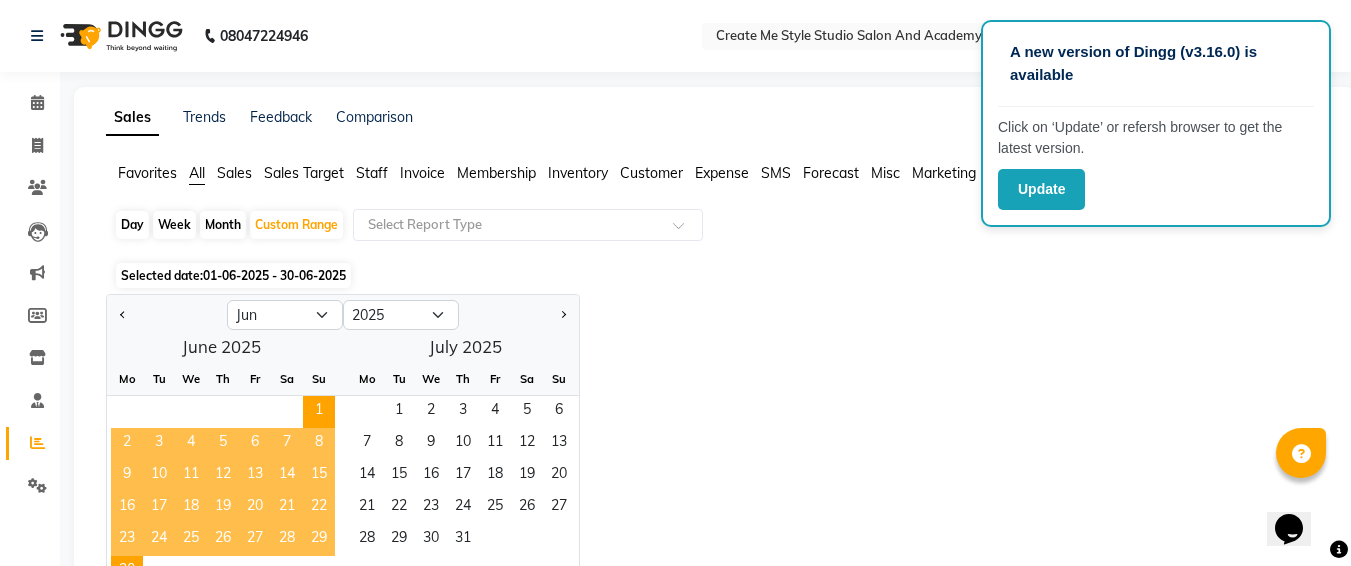 click on "Month" 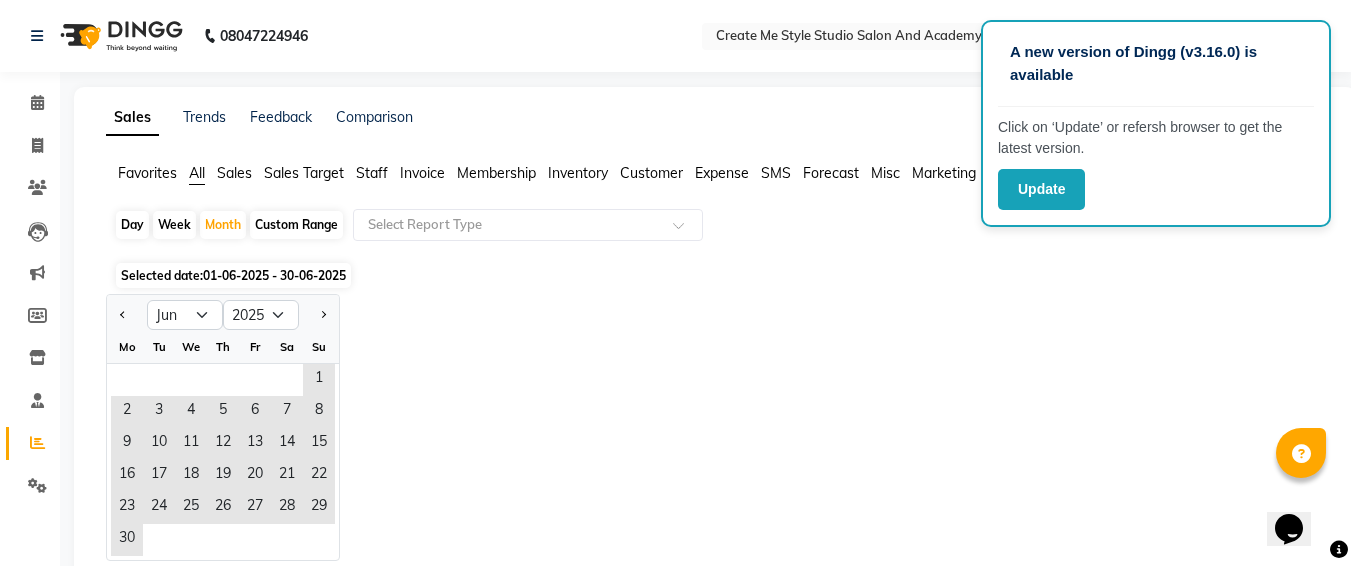 click on "Custom Range" 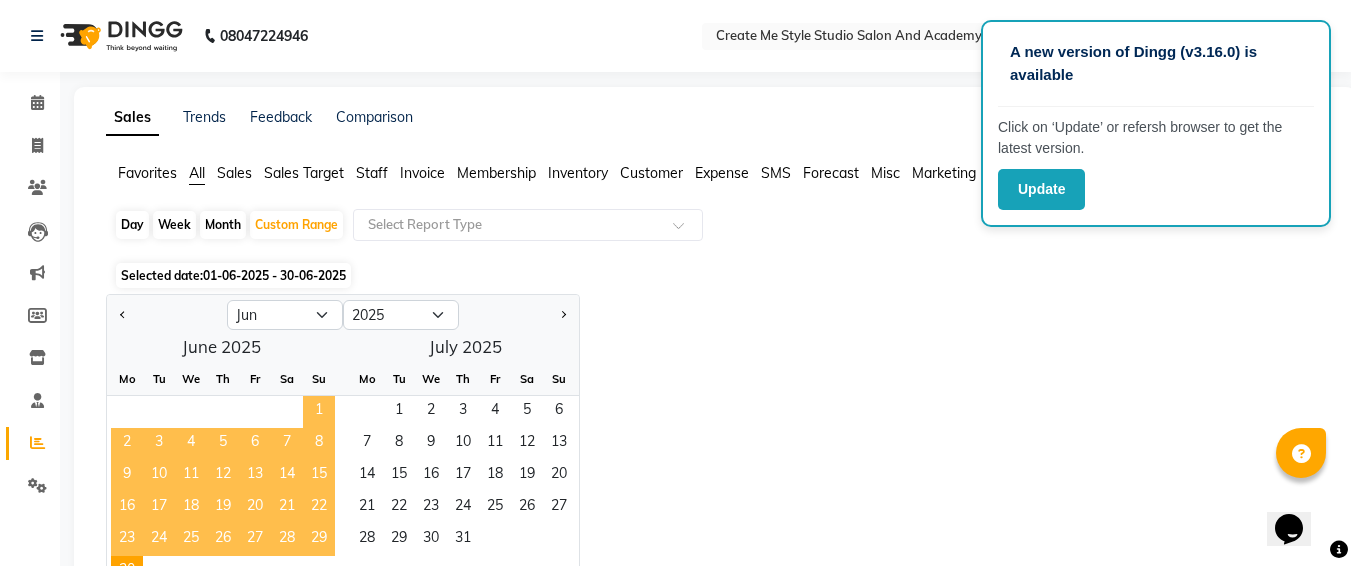 click on "1" 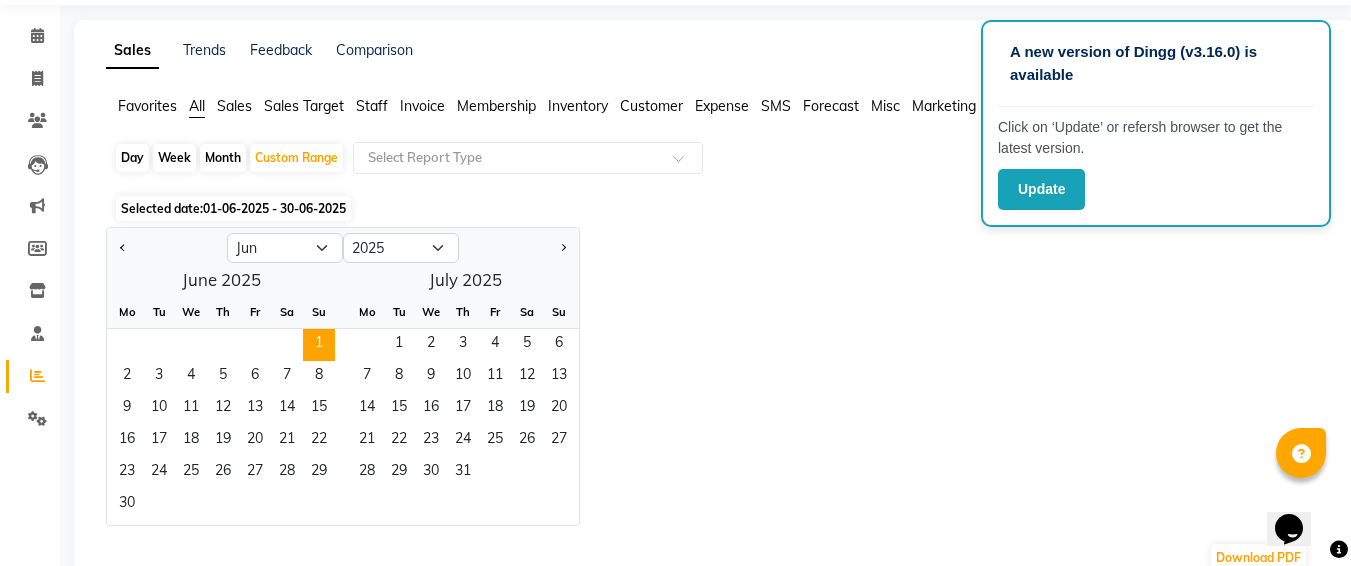 scroll, scrollTop: 0, scrollLeft: 0, axis: both 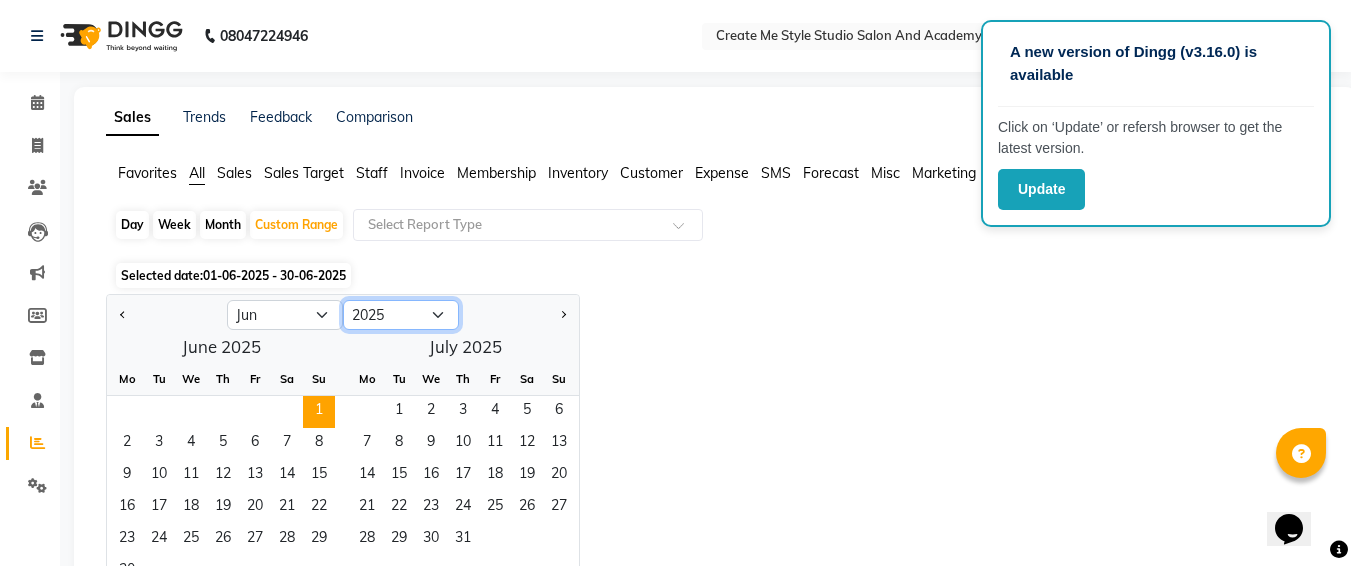 click on "2015 2016 2017 2018 2019 2020 2021 2022 2023 2024 2025 2026 2027 2028 2029 2030 2031 2032 2033 2034 2035" 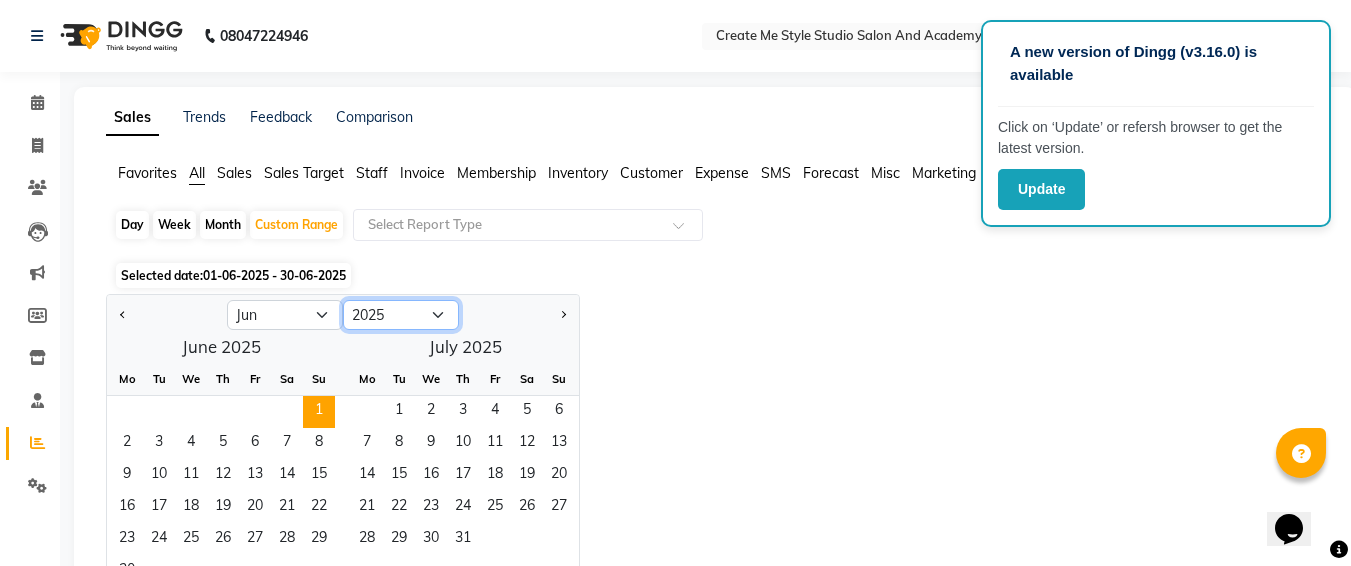 click on "2015 2016 2017 2018 2019 2020 2021 2022 2023 2024 2025 2026 2027 2028 2029 2030 2031 2032 2033 2034 2035" 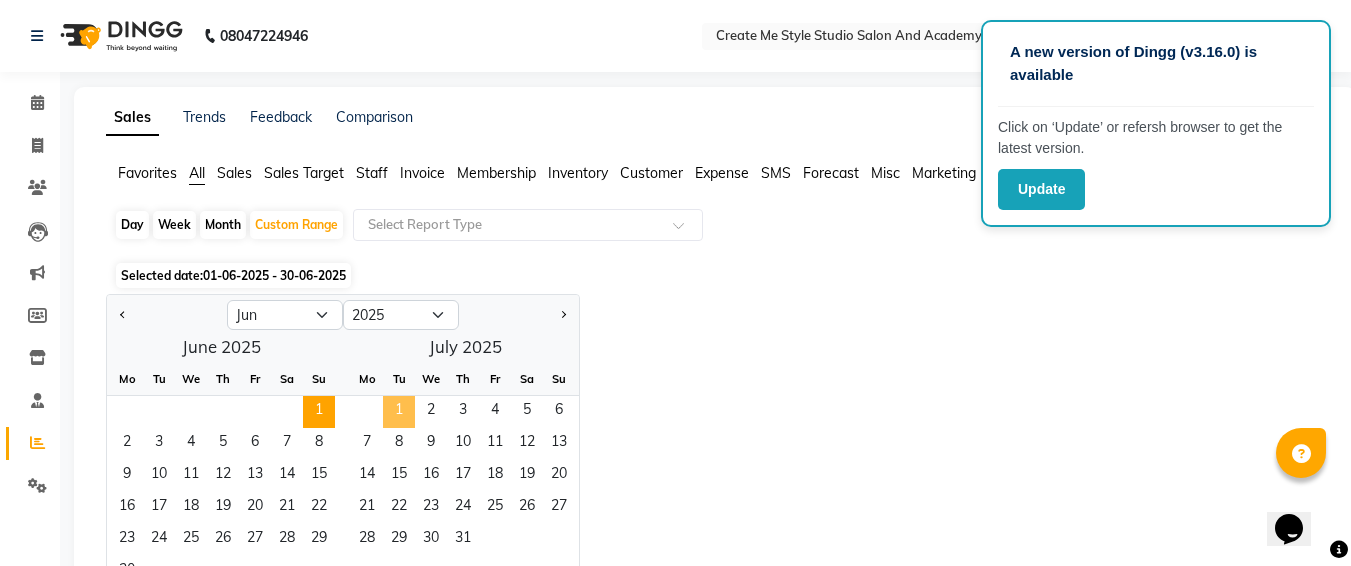 click on "1" 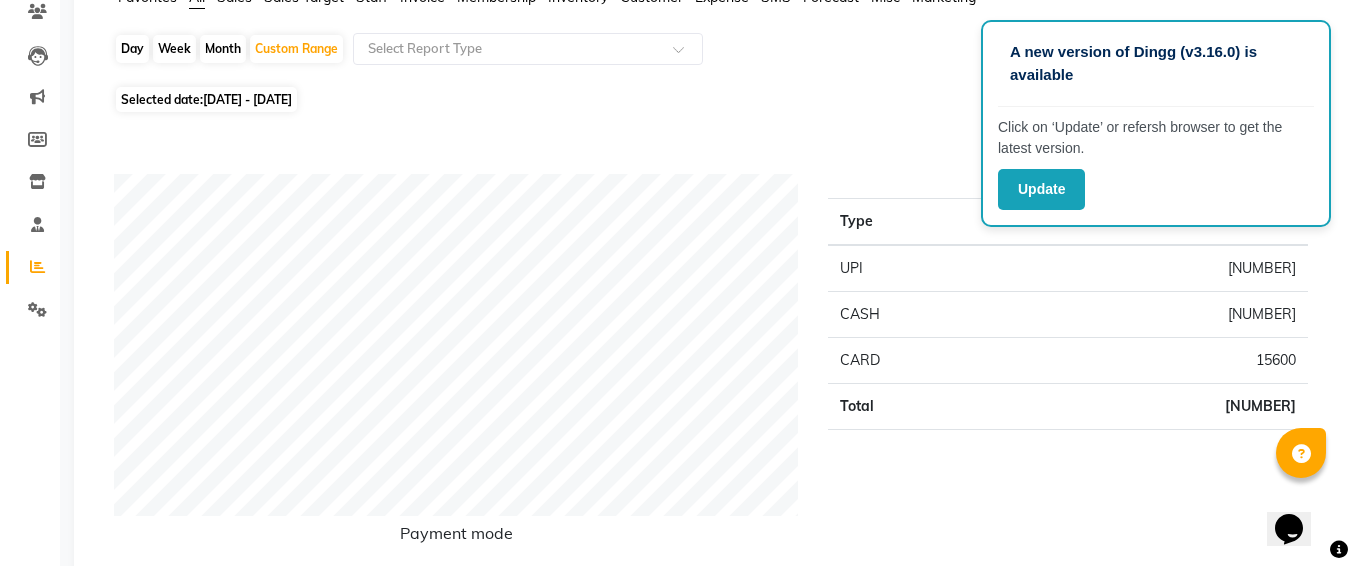 scroll, scrollTop: 0, scrollLeft: 0, axis: both 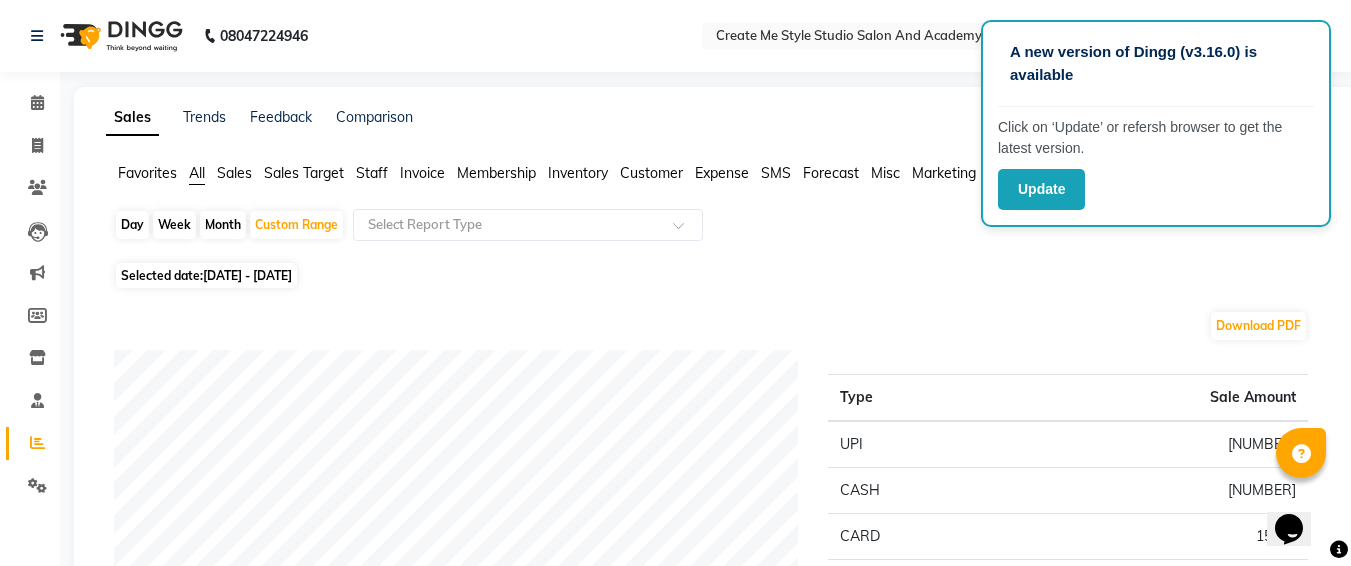 click on "Selected date:  [DATE] - [DATE]" 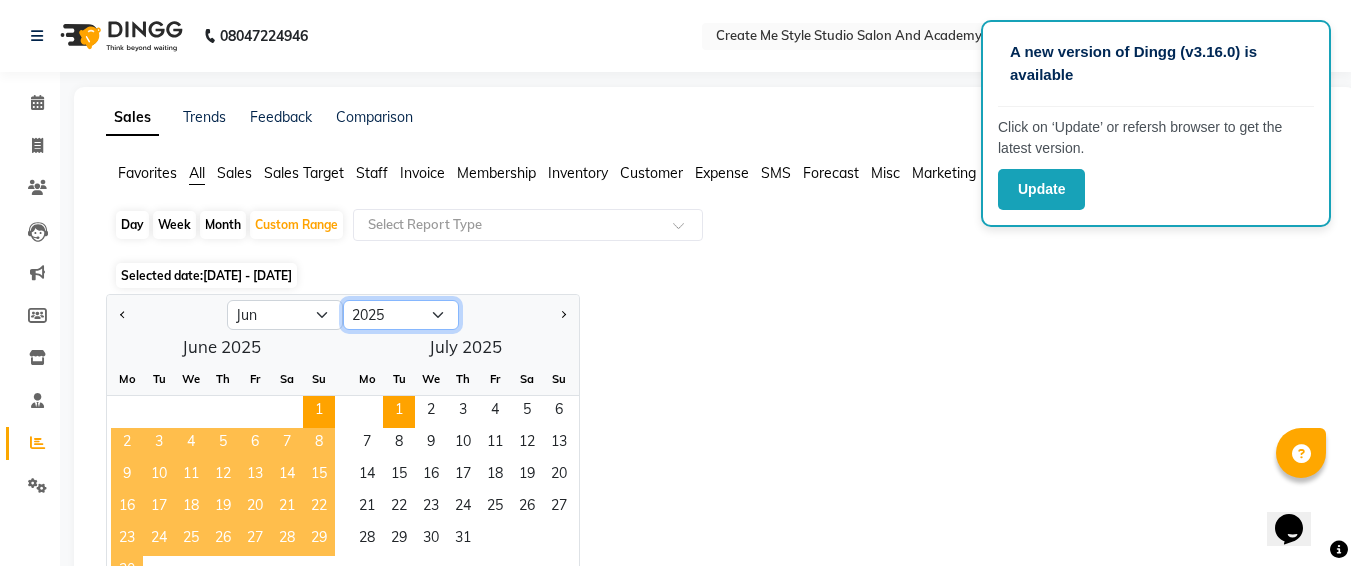 click on "2015 2016 2017 2018 2019 2020 2021 2022 2023 2024 2025 2026 2027 2028 2029 2030 2031 2032 2033 2034 2035" 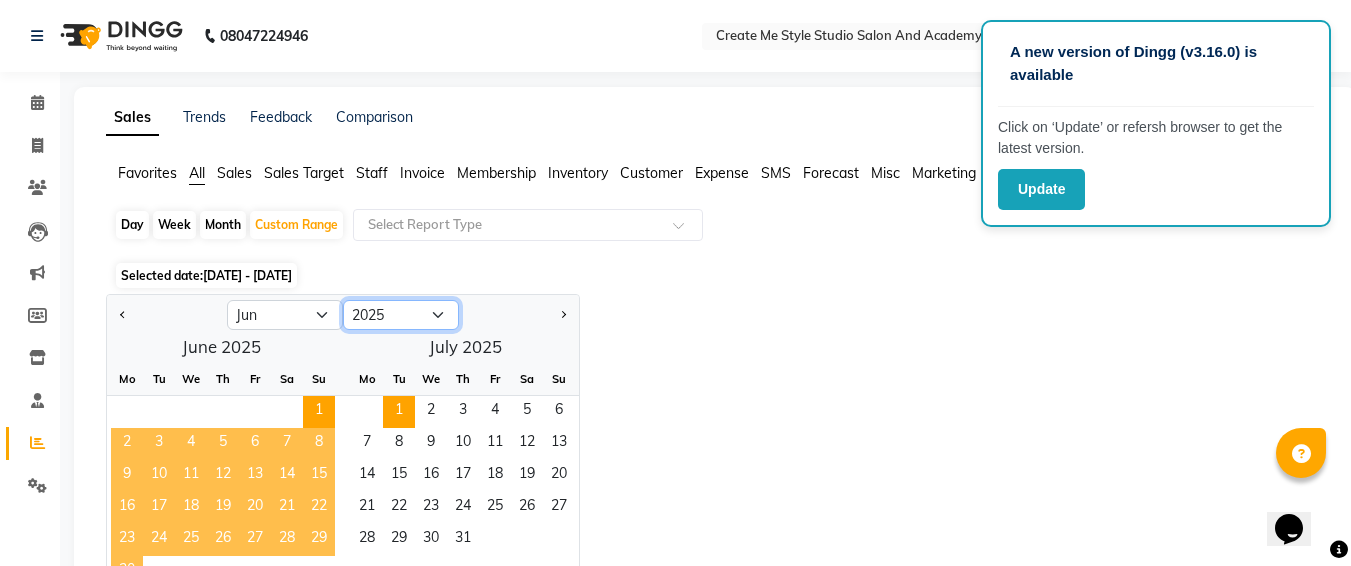 click on "2015 2016 2017 2018 2019 2020 2021 2022 2023 2024 2025 2026 2027 2028 2029 2030 2031 2032 2033 2034 2035" 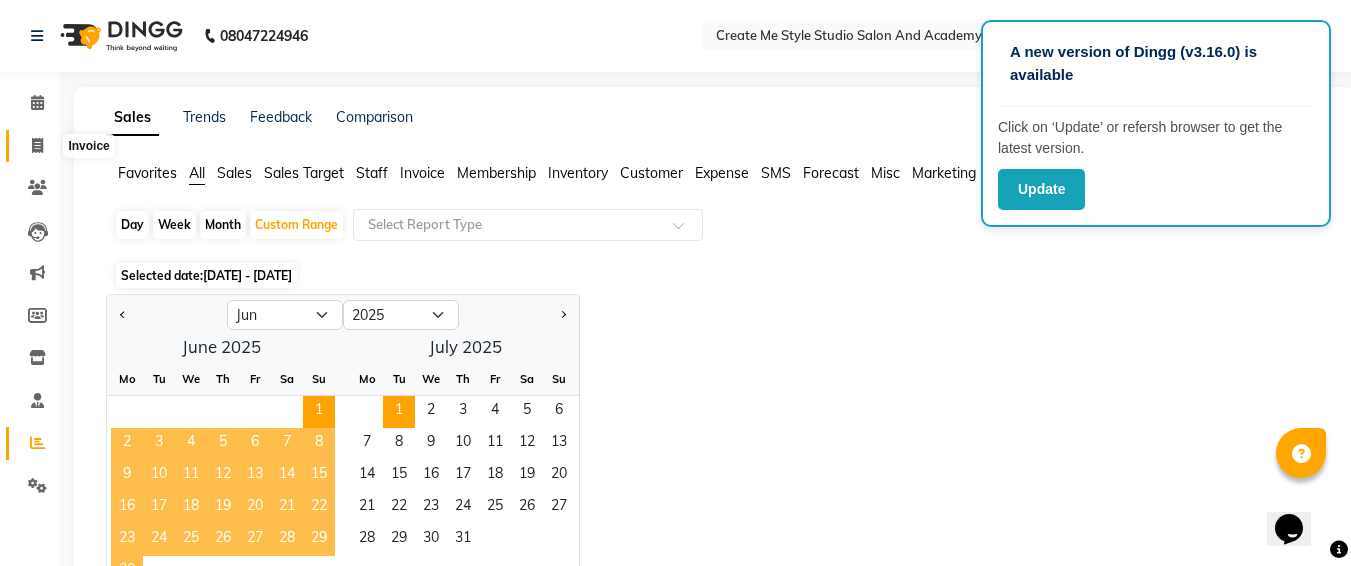 click 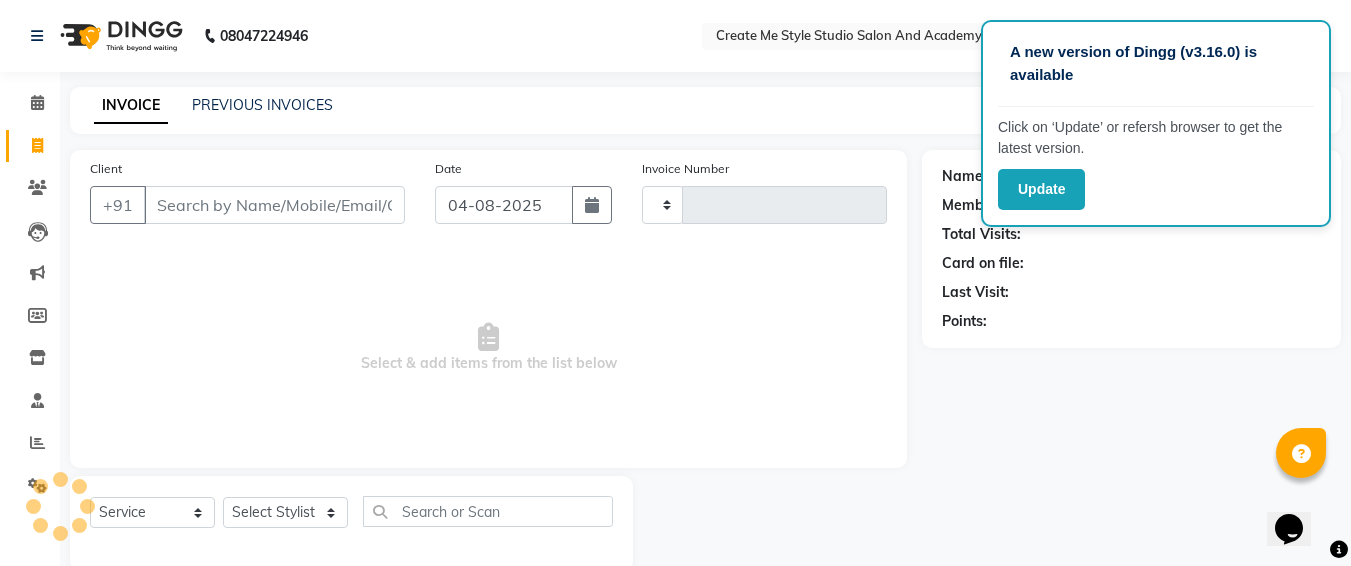 type on "1429" 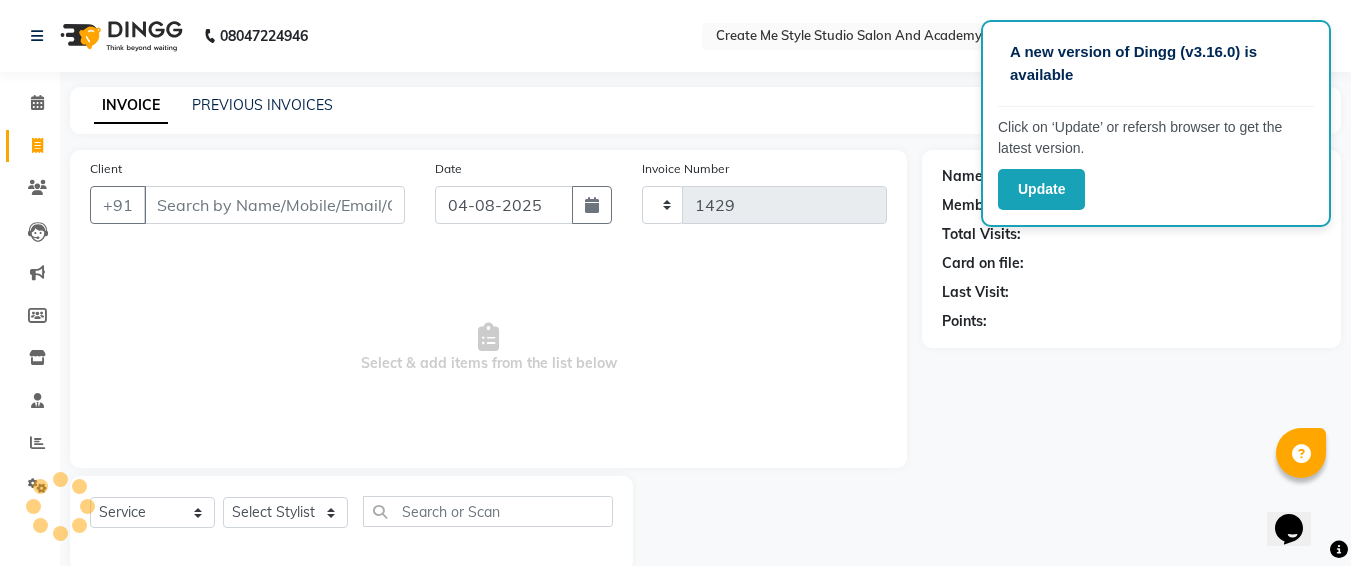 select on "8253" 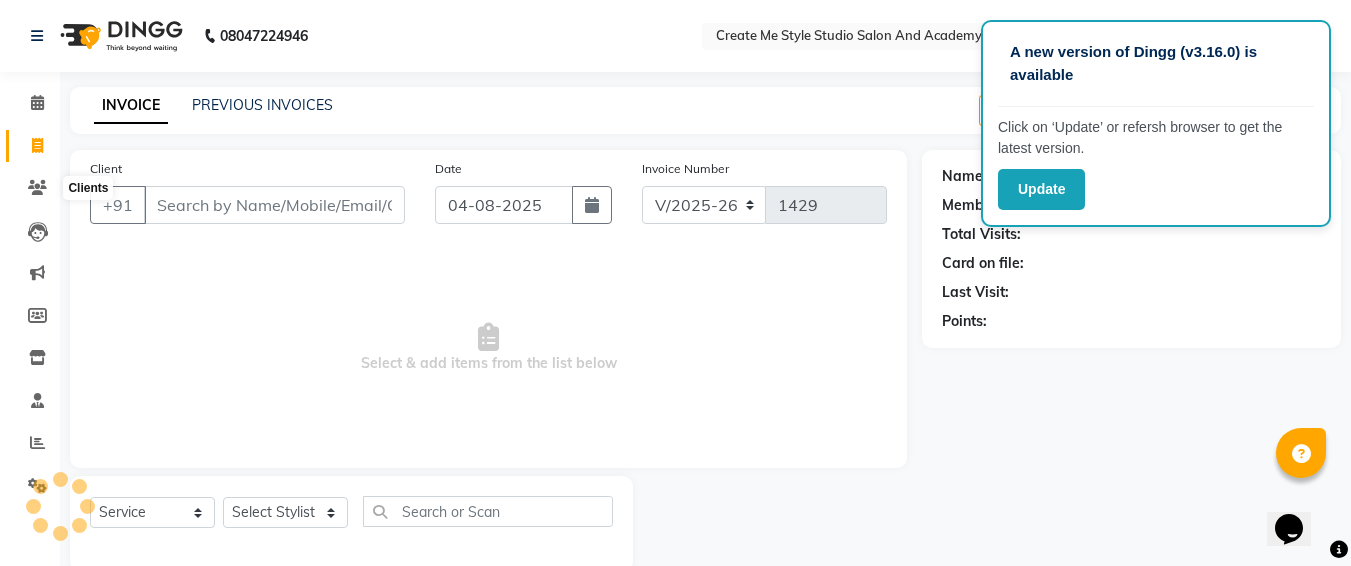scroll, scrollTop: 35, scrollLeft: 0, axis: vertical 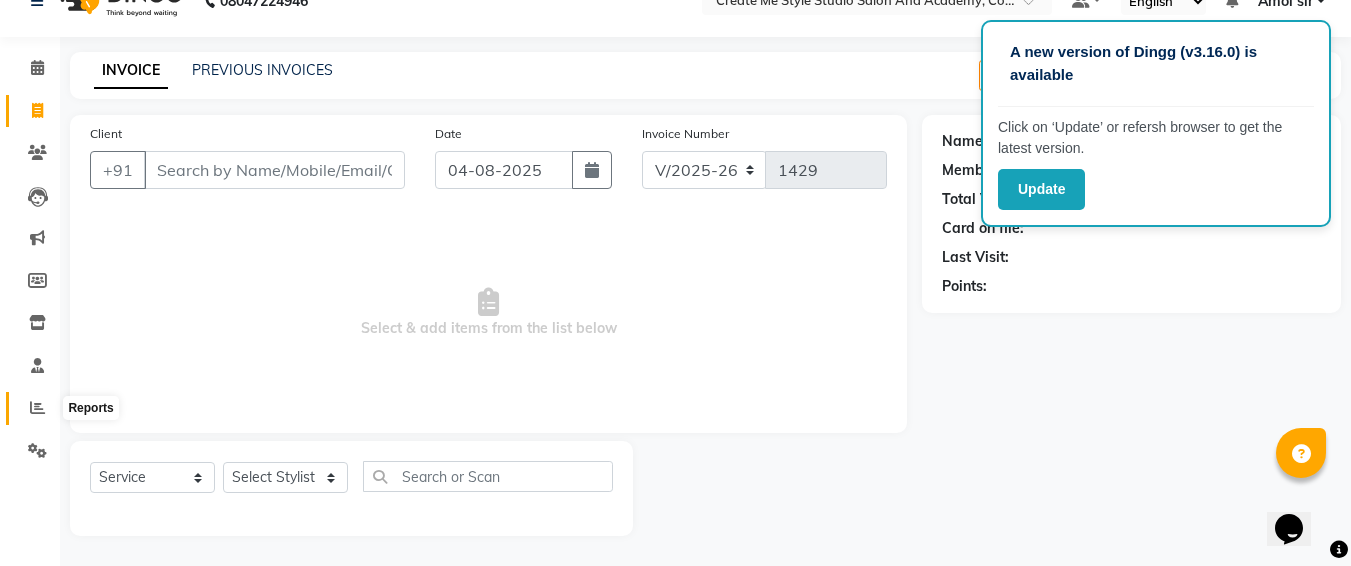 click 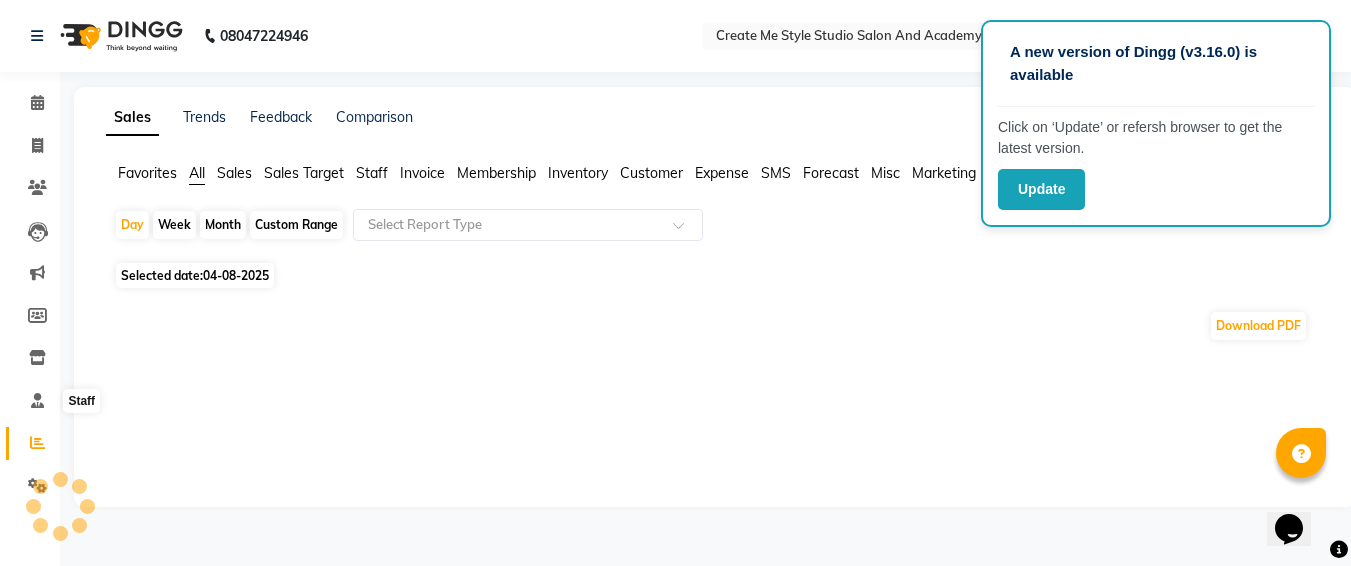 scroll, scrollTop: 0, scrollLeft: 0, axis: both 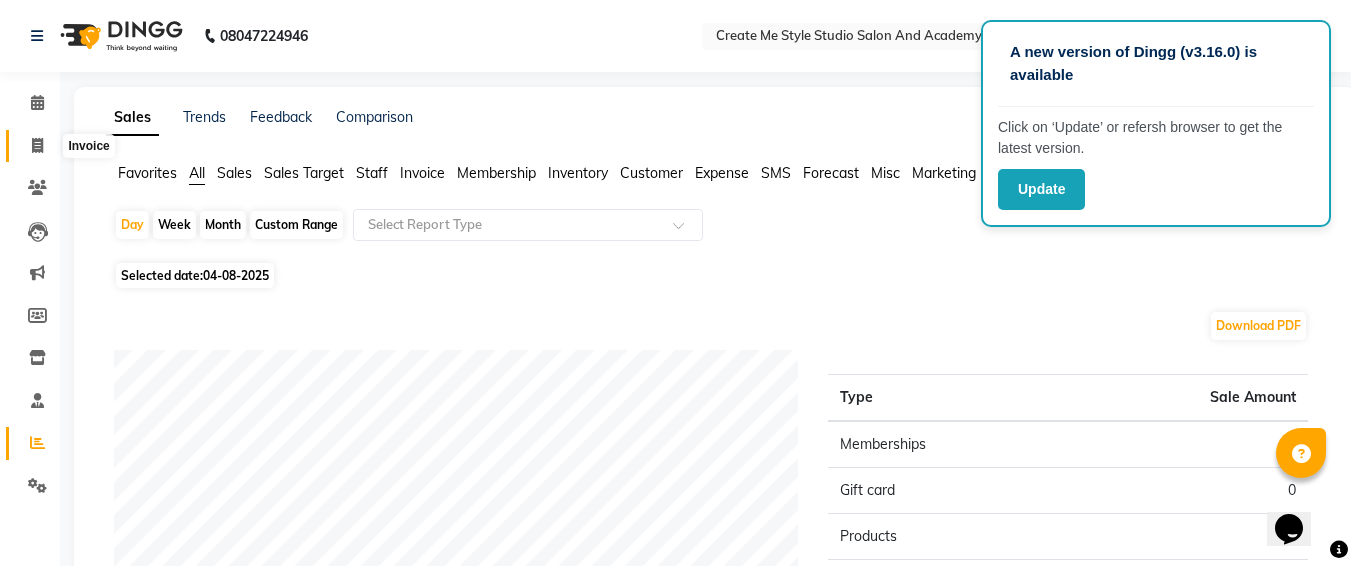 click 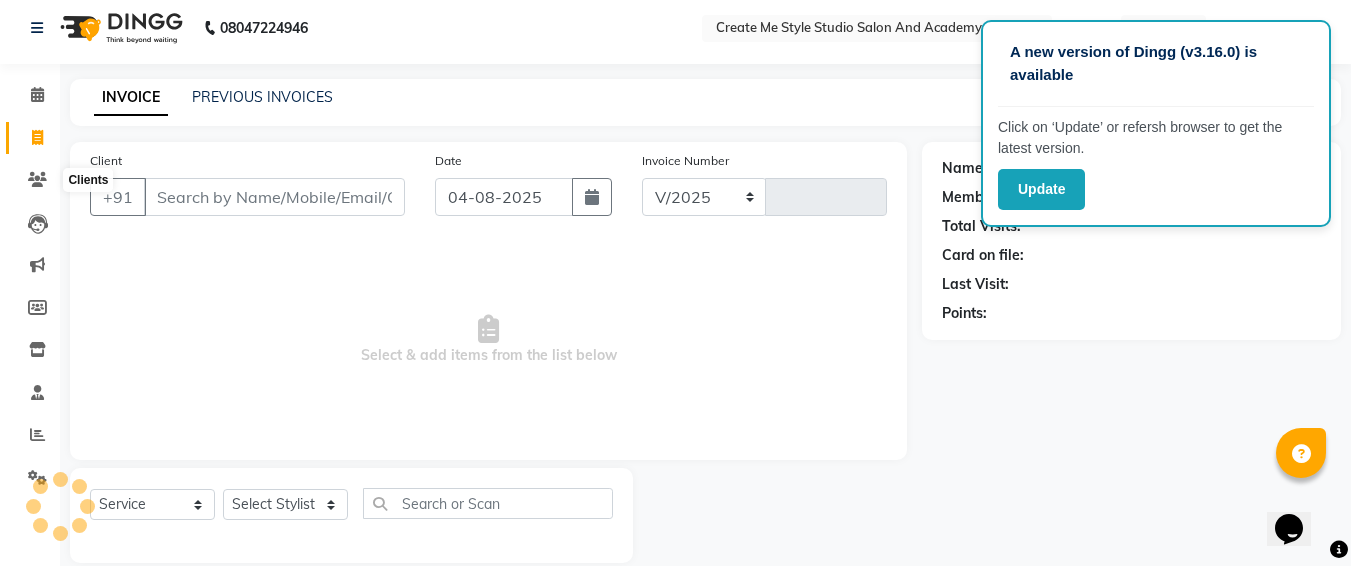 select on "8253" 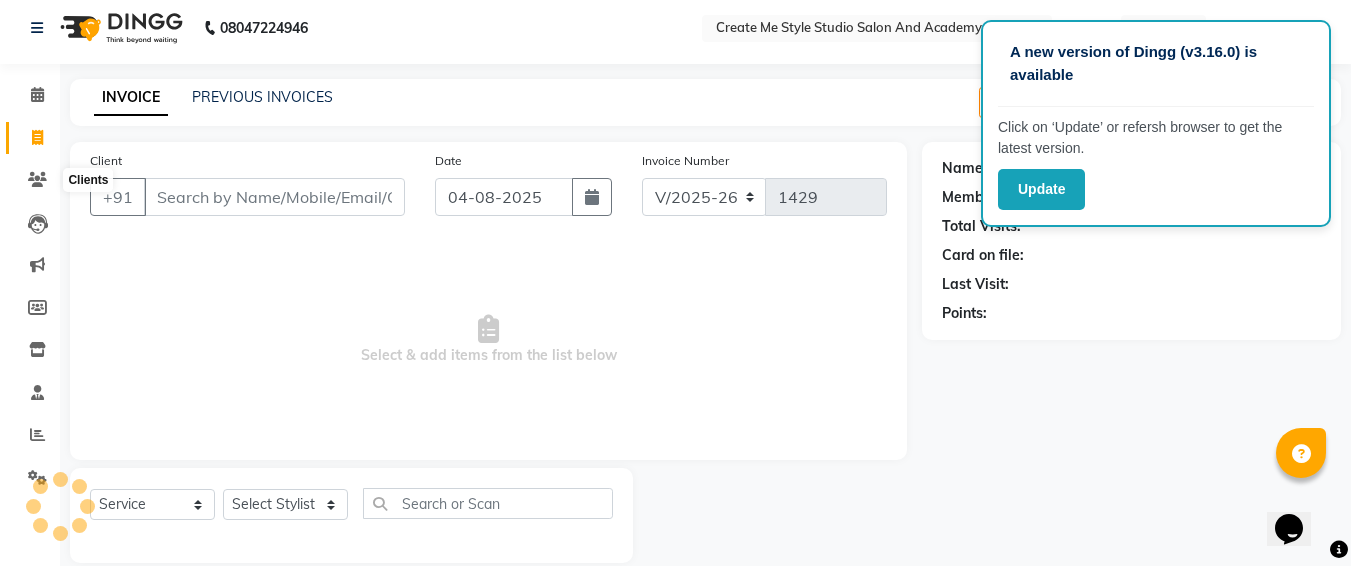 scroll, scrollTop: 35, scrollLeft: 0, axis: vertical 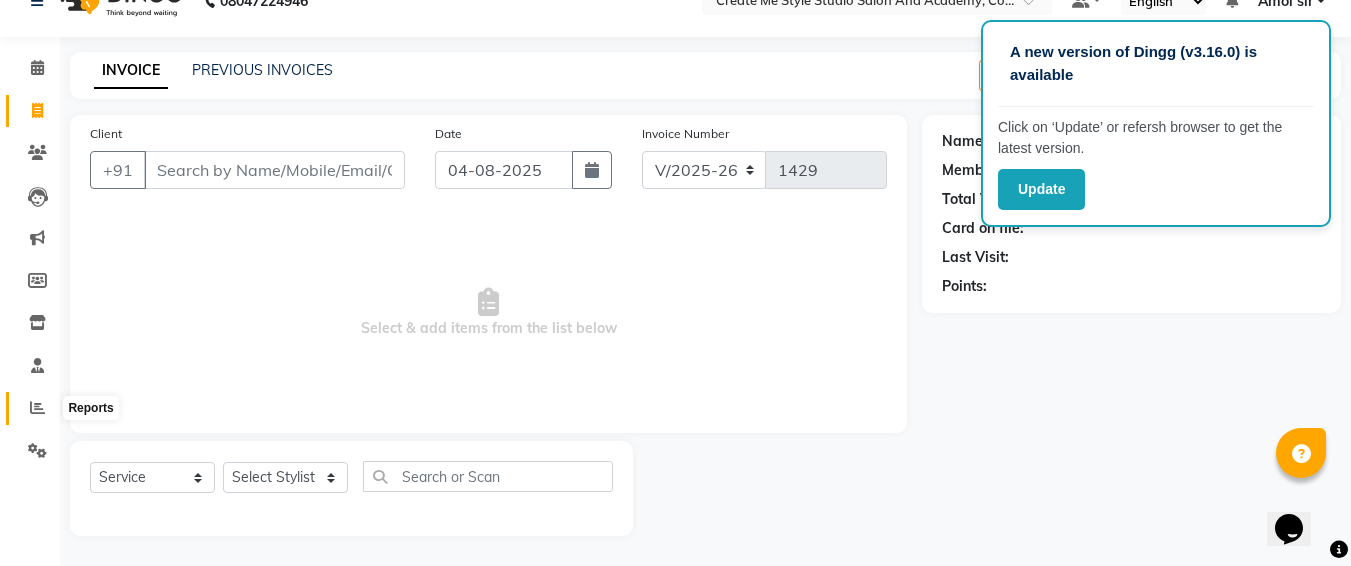 click 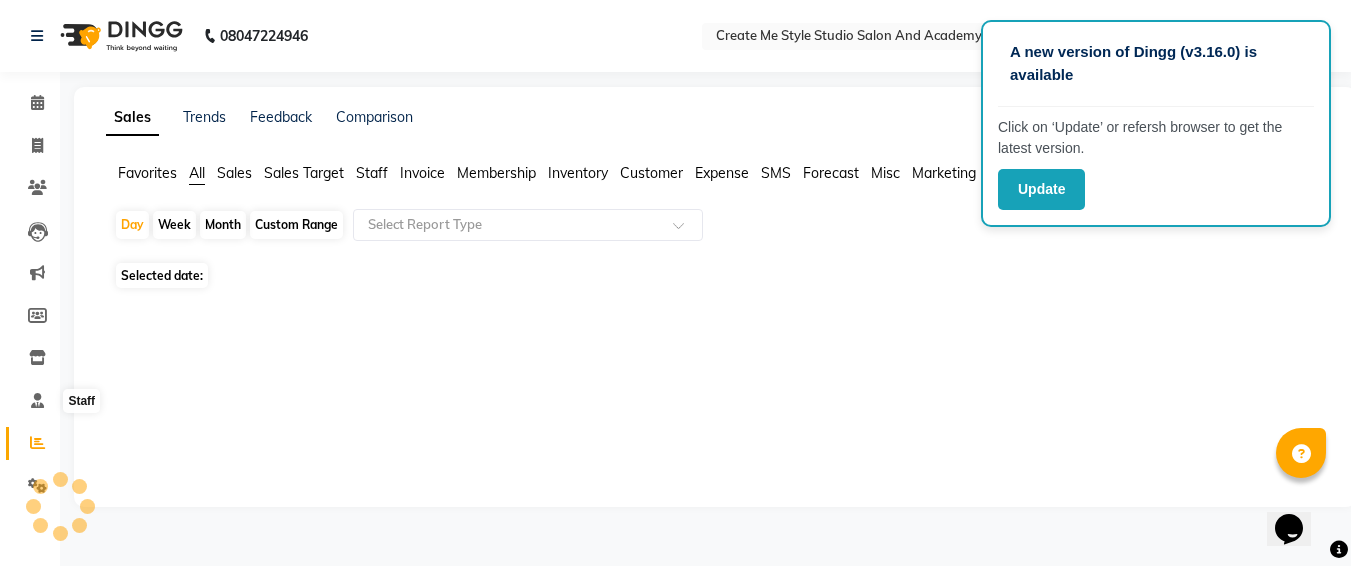 scroll, scrollTop: 0, scrollLeft: 0, axis: both 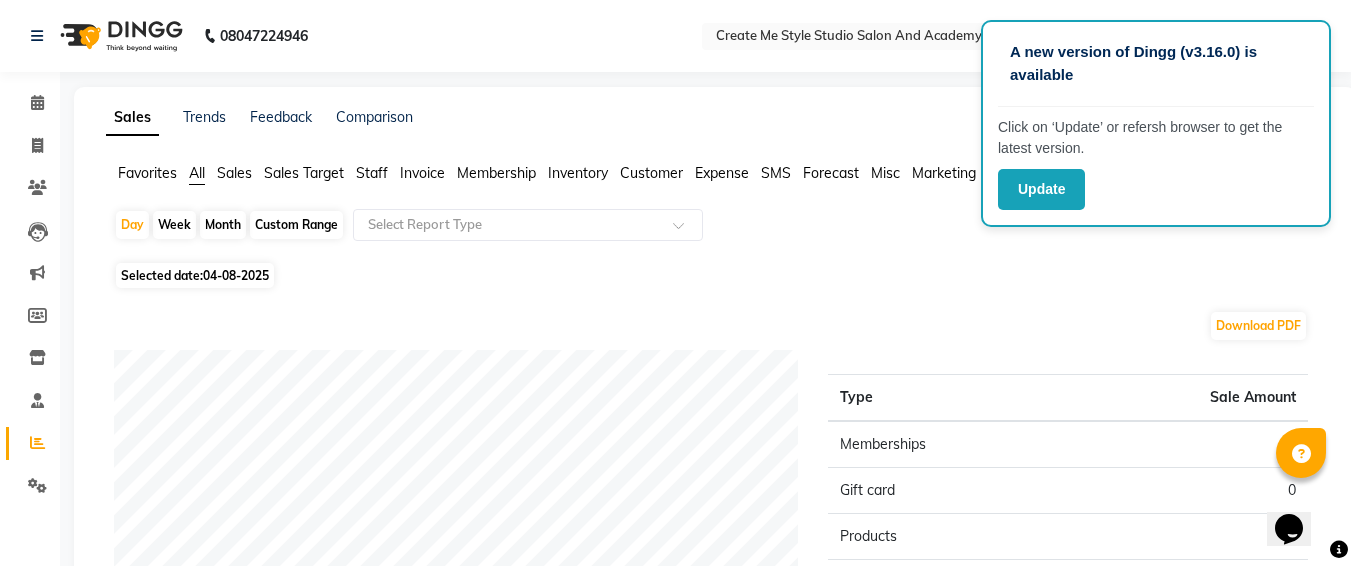 click on "Custom Range" 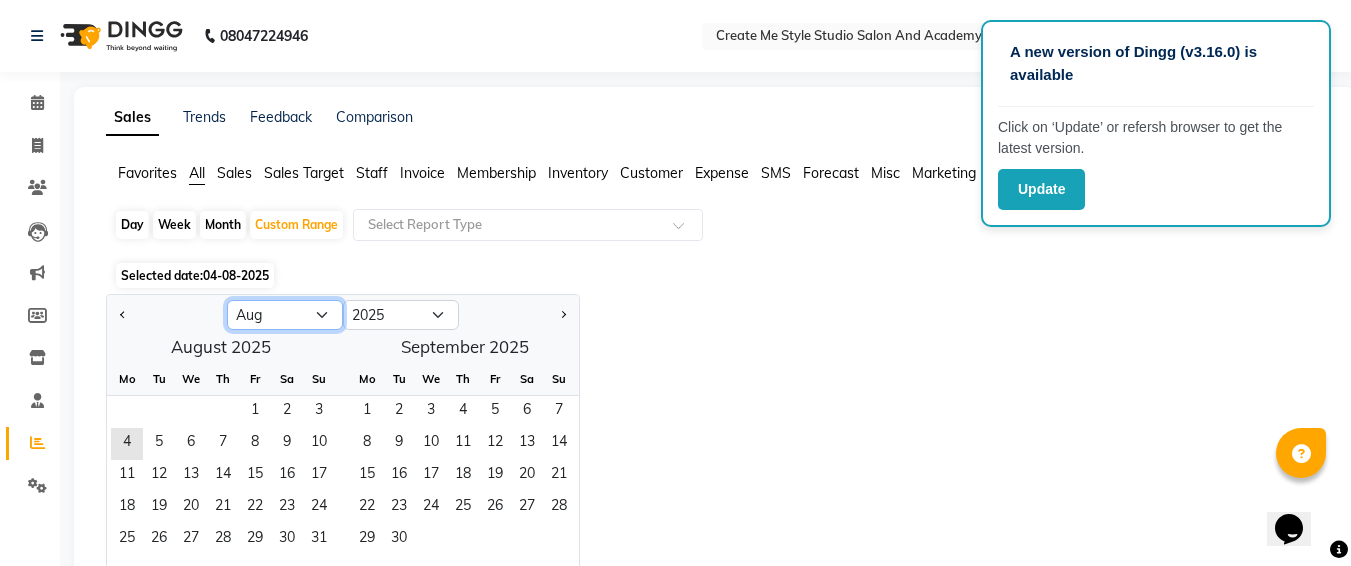 click on "Jan Feb Mar Apr May Jun Jul Aug Sep Oct Nov Dec" 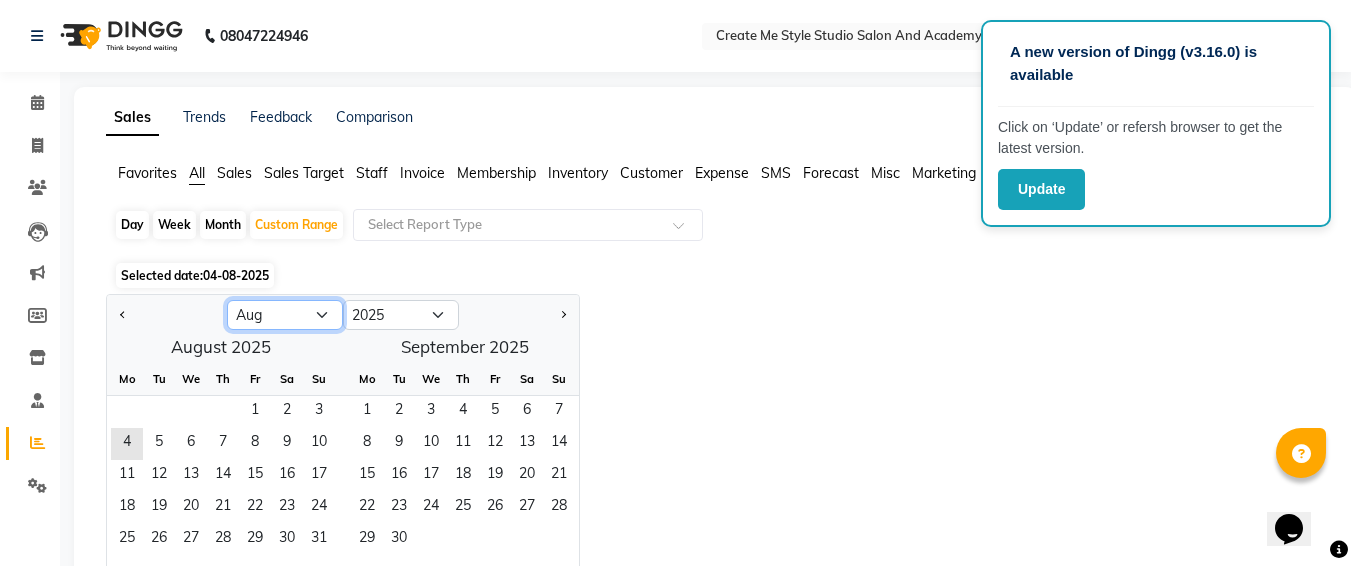 select on "6" 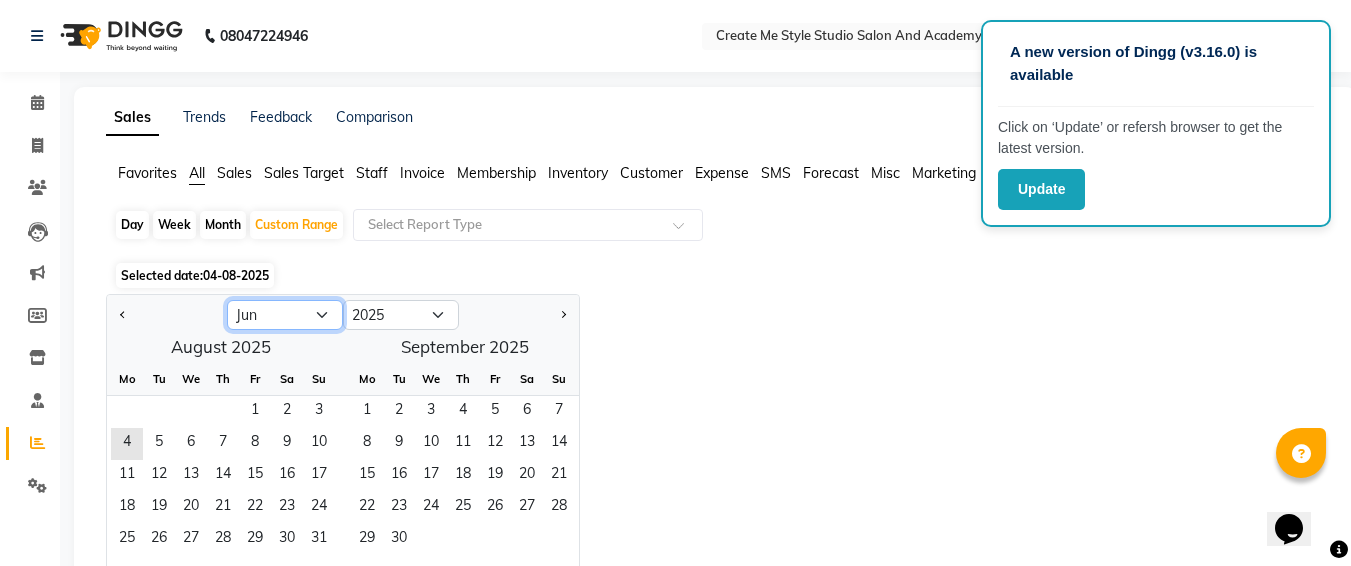 click on "Jan Feb Mar Apr May Jun Jul Aug Sep Oct Nov Dec" 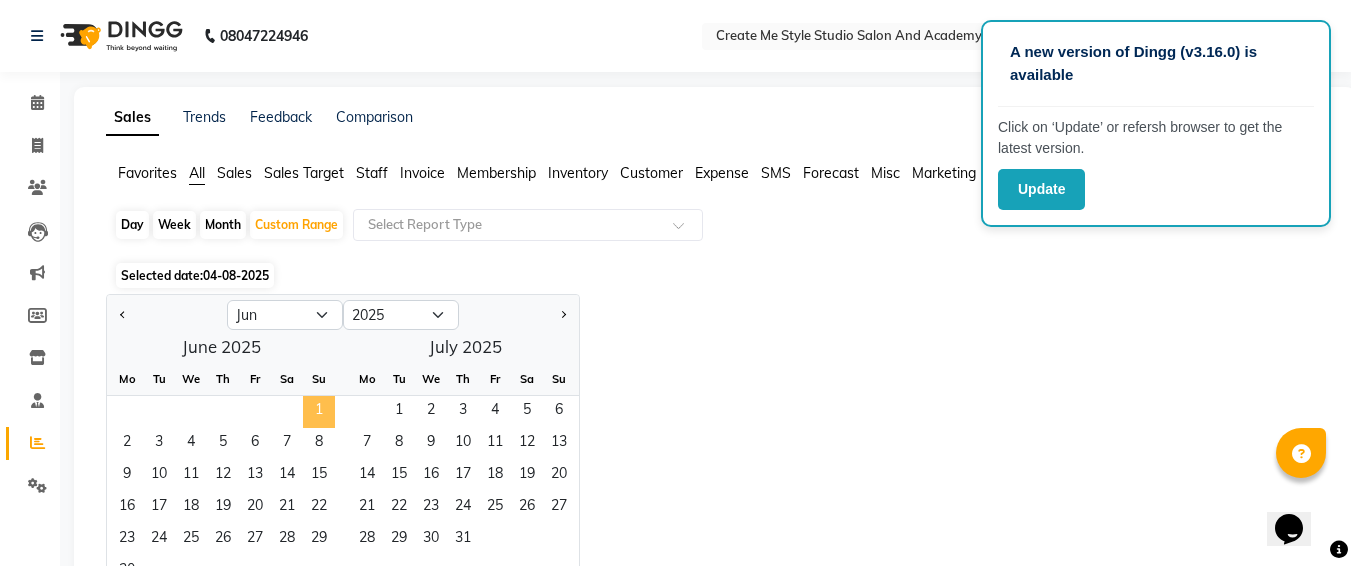click on "1" 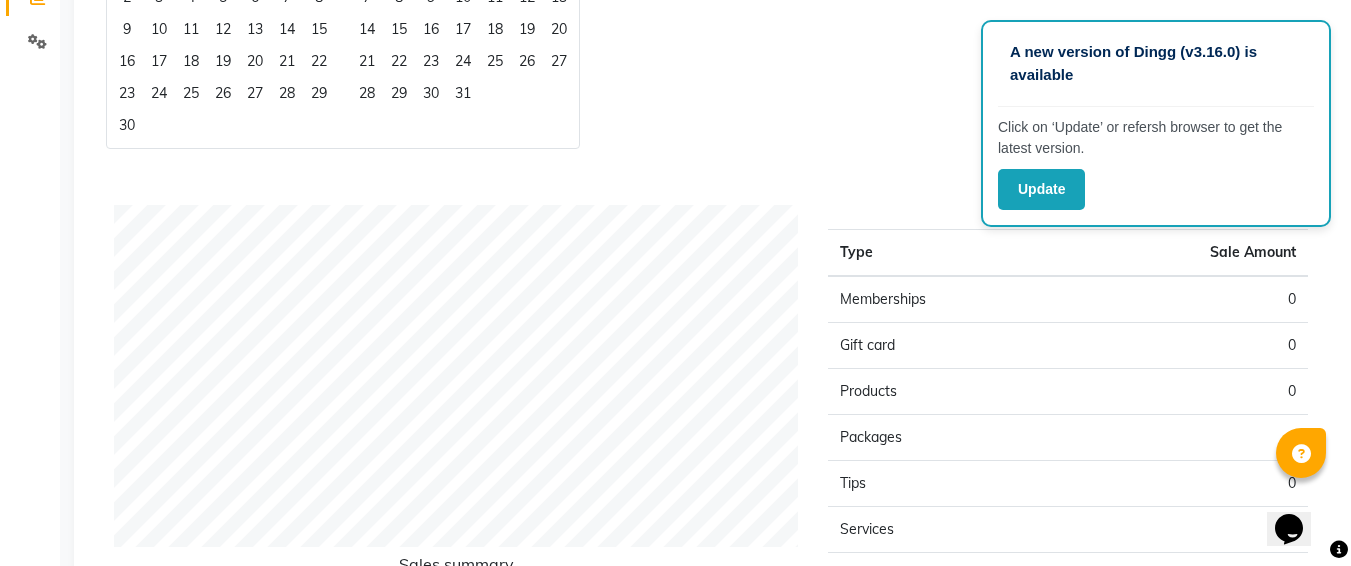 scroll, scrollTop: 0, scrollLeft: 0, axis: both 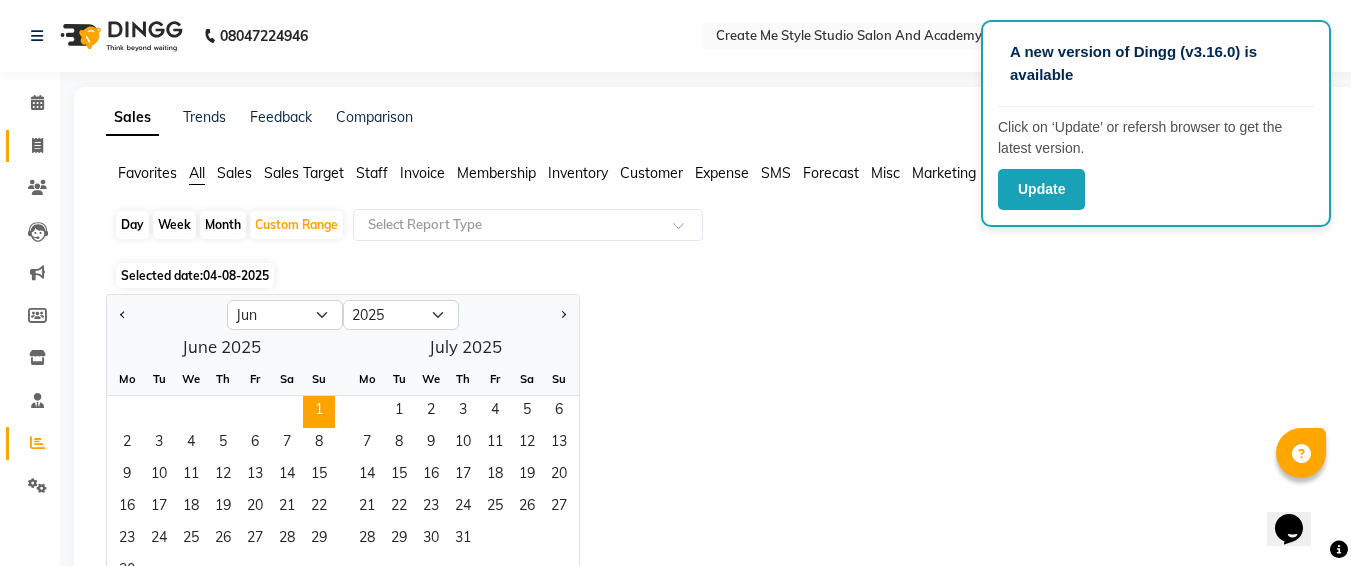 click on "Invoice" 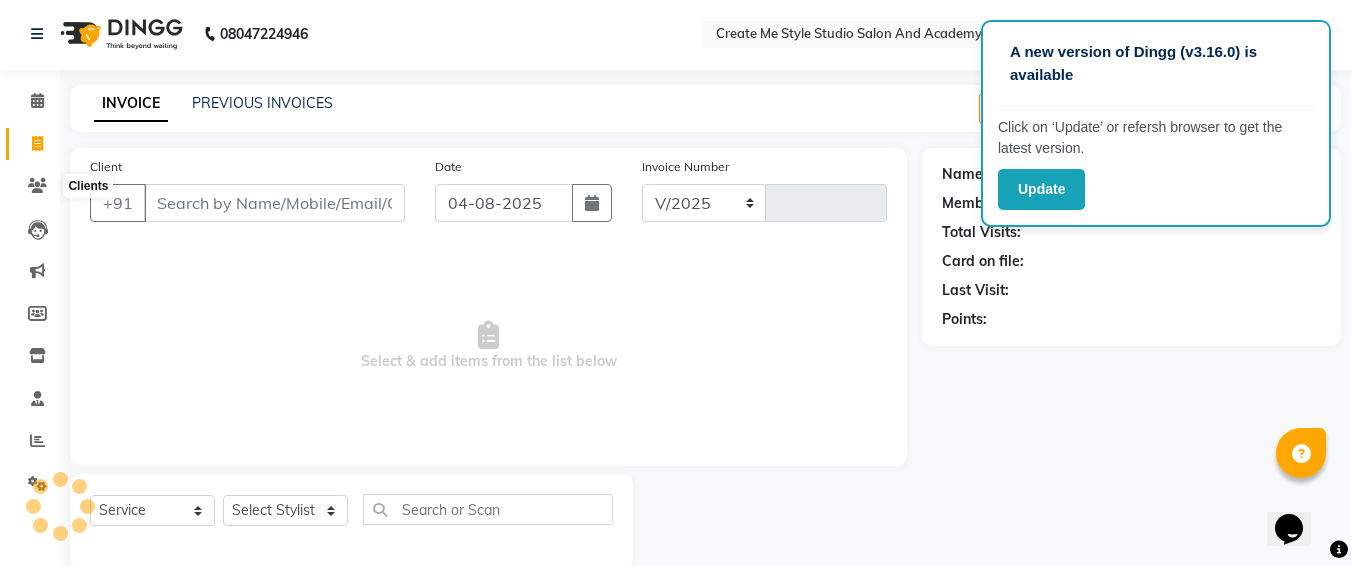 select on "8253" 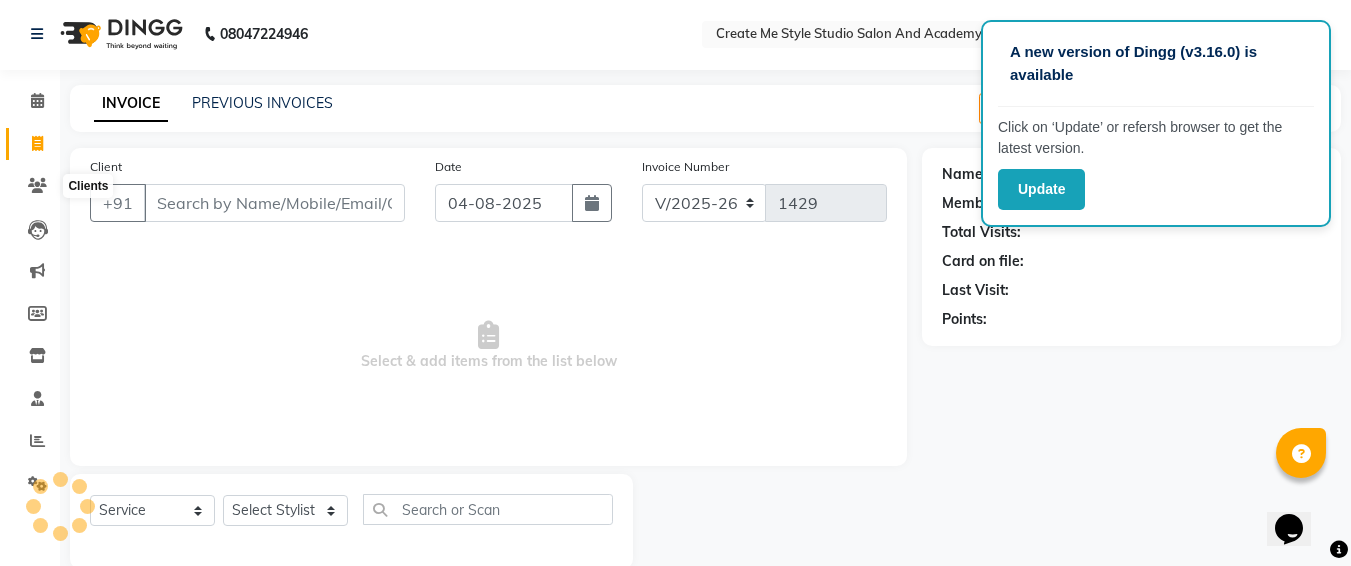 scroll, scrollTop: 35, scrollLeft: 0, axis: vertical 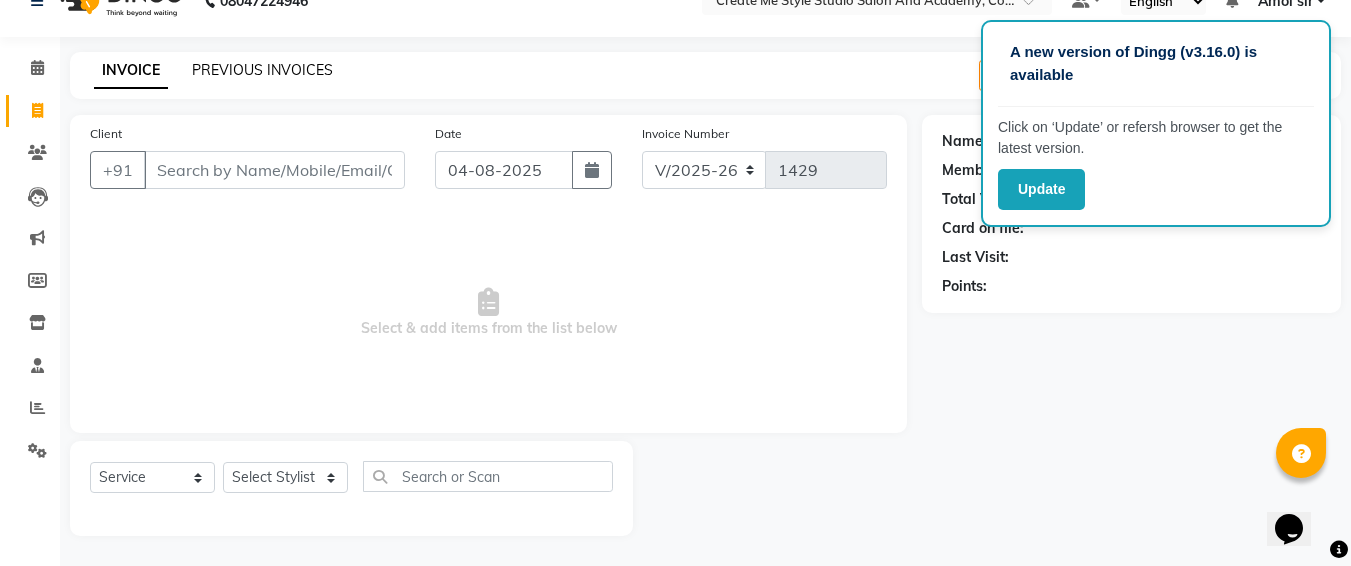 click on "PREVIOUS INVOICES" 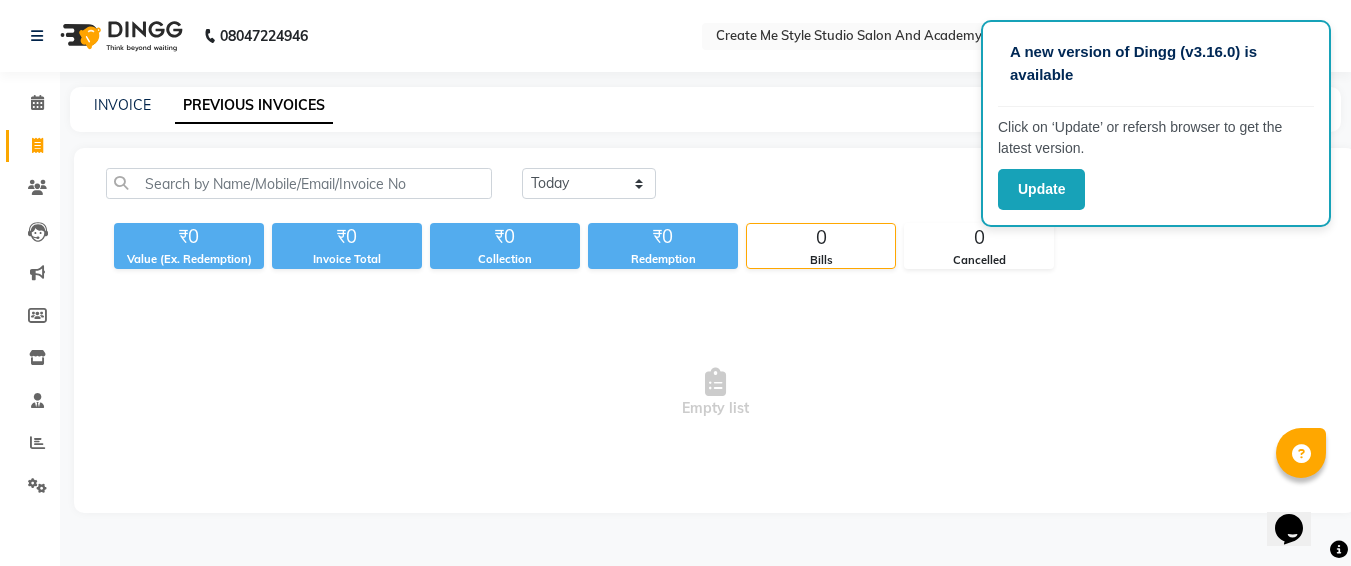 scroll, scrollTop: 0, scrollLeft: 0, axis: both 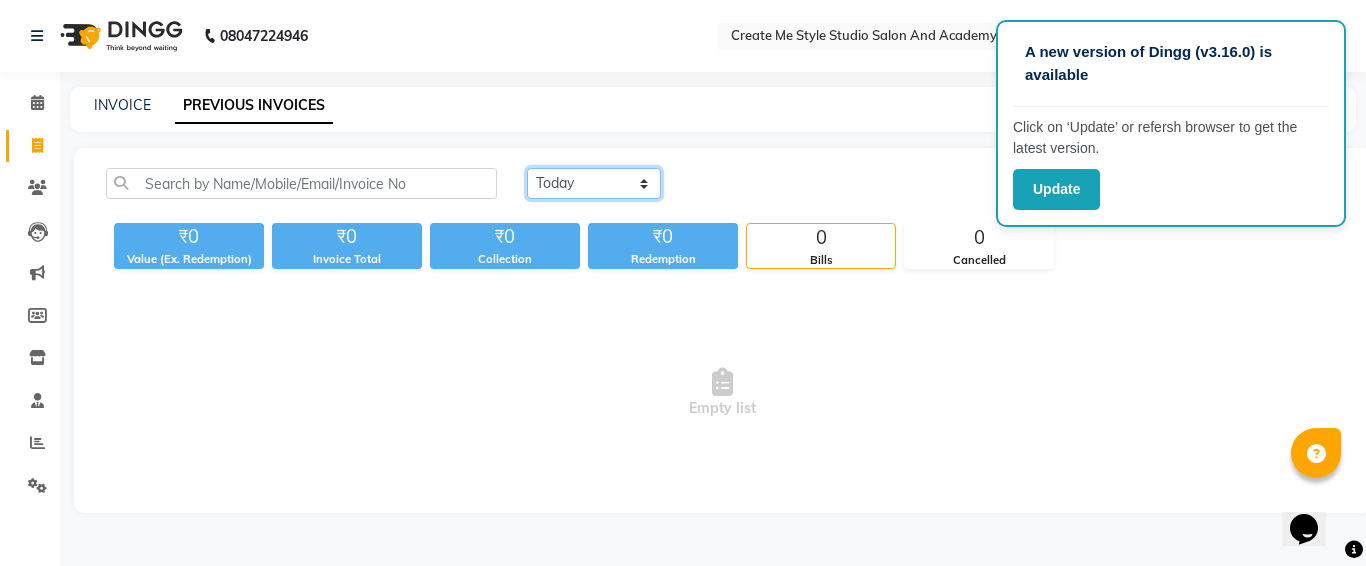 click on "Today Yesterday Custom Range" 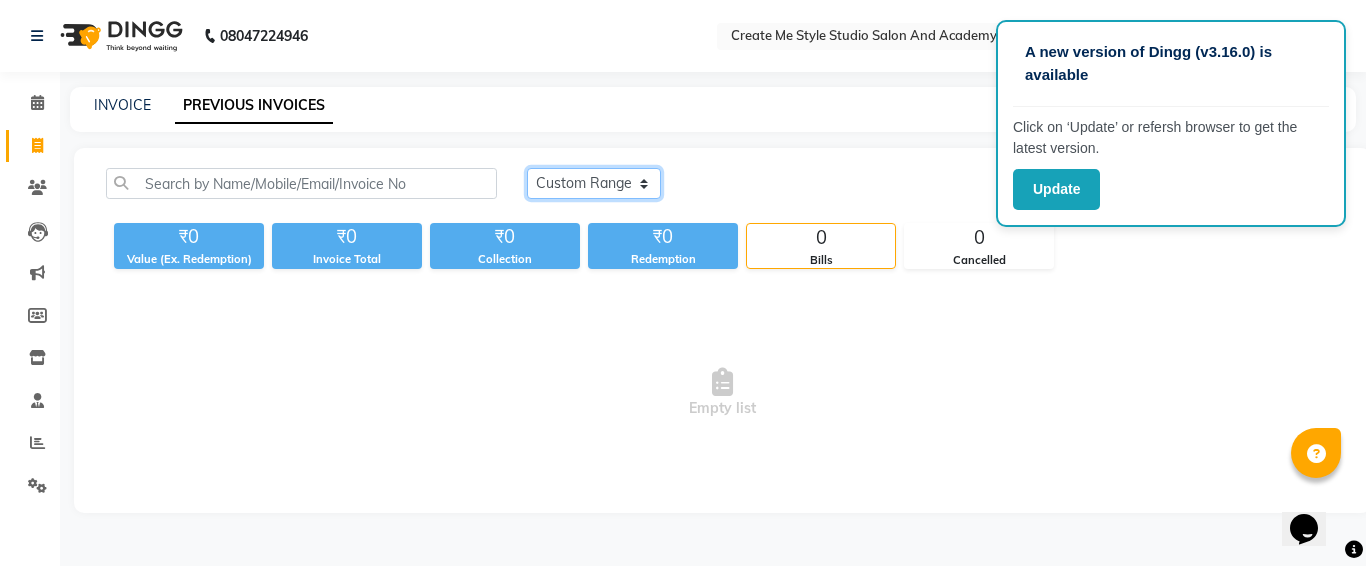 click on "Today Yesterday Custom Range" 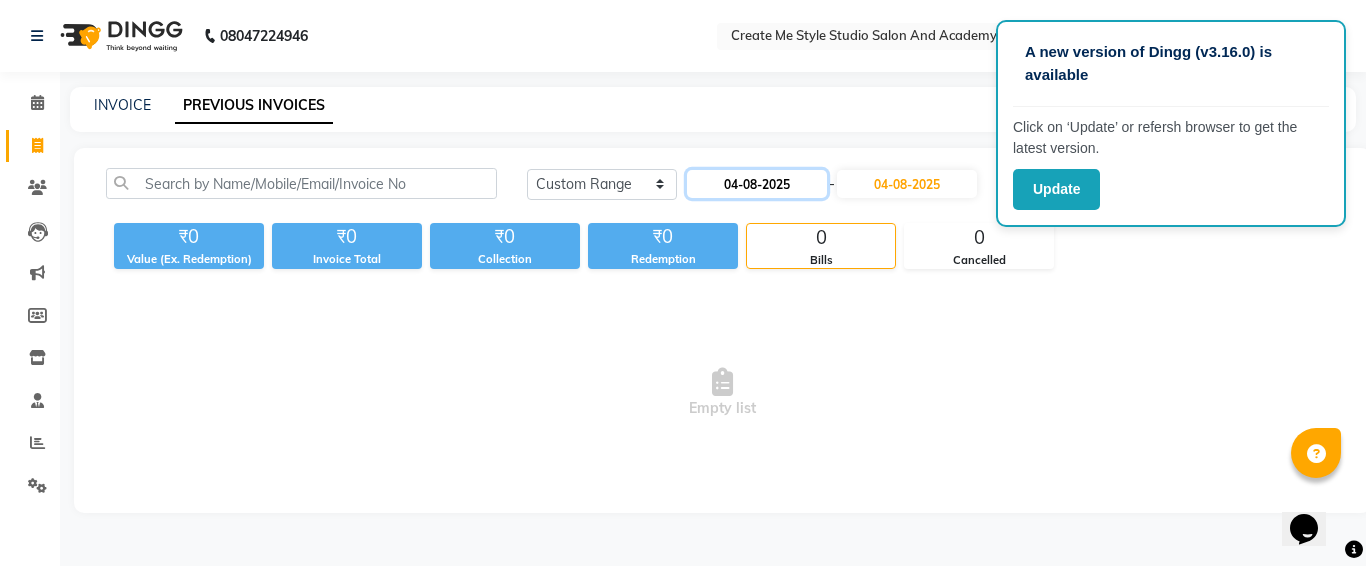 click on "04-08-2025" 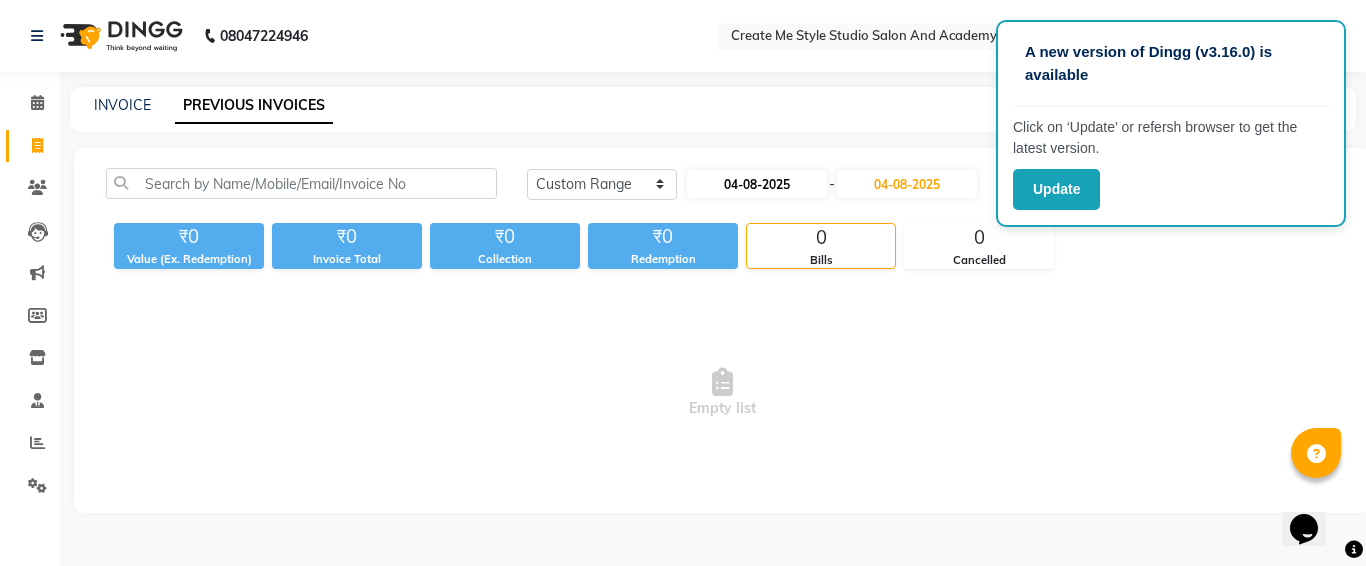 select on "8" 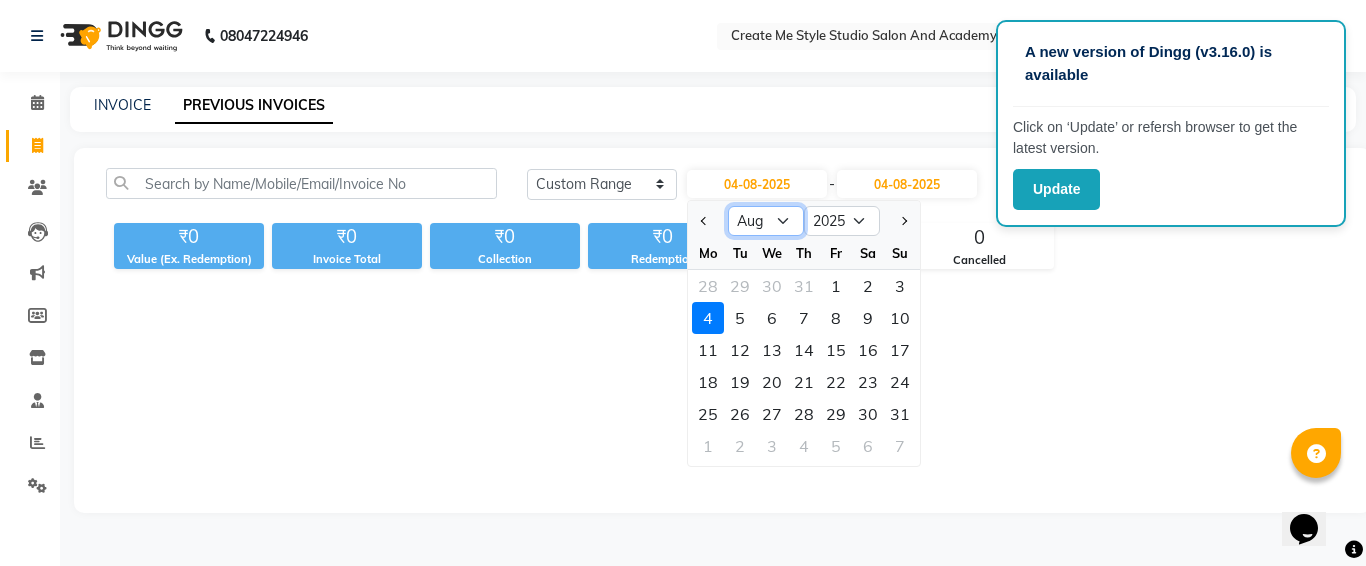 click on "Jan Feb Mar Apr May Jun Jul Aug Sep Oct Nov Dec" 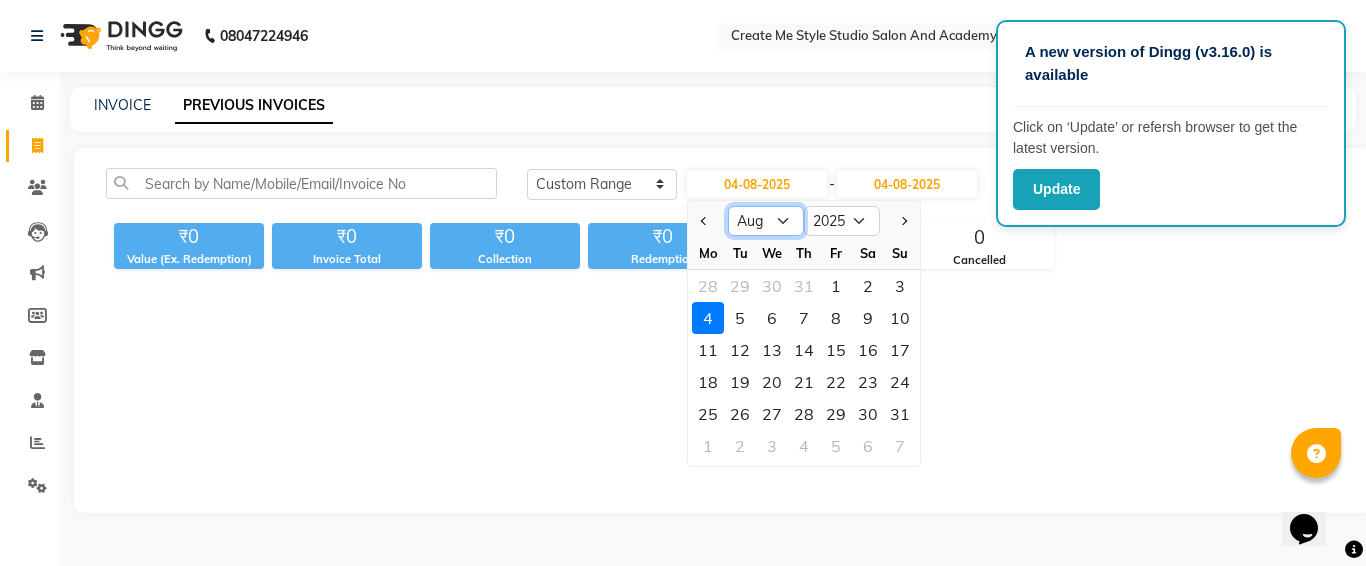 select on "6" 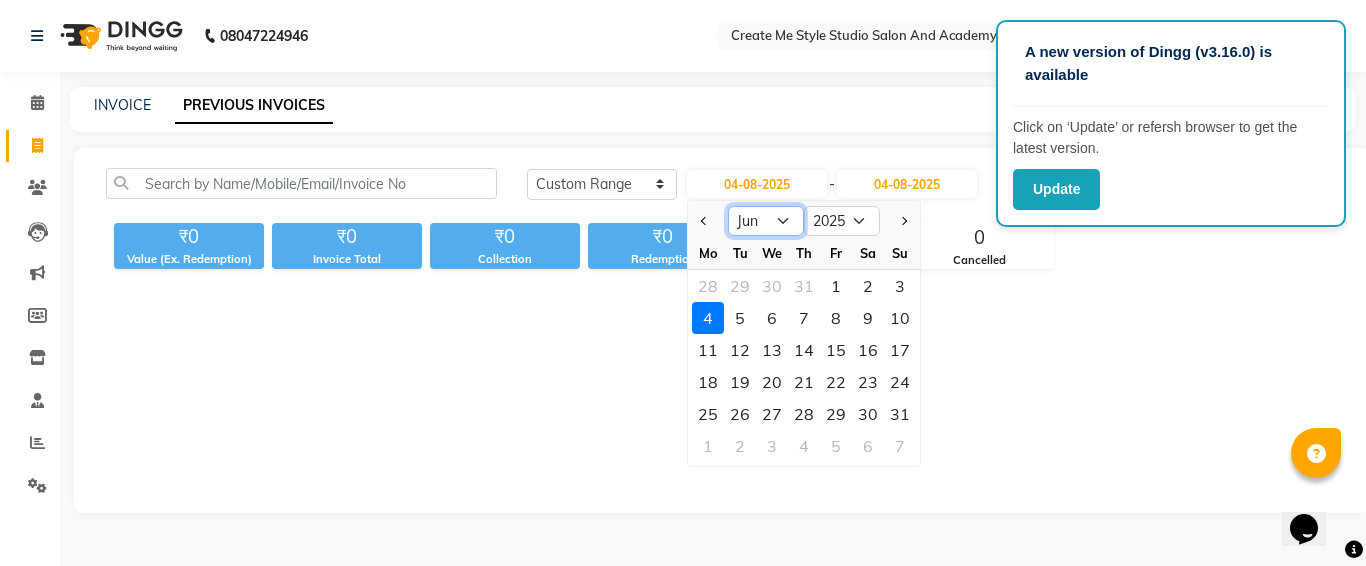 click on "Jan Feb Mar Apr May Jun Jul Aug Sep Oct Nov Dec" 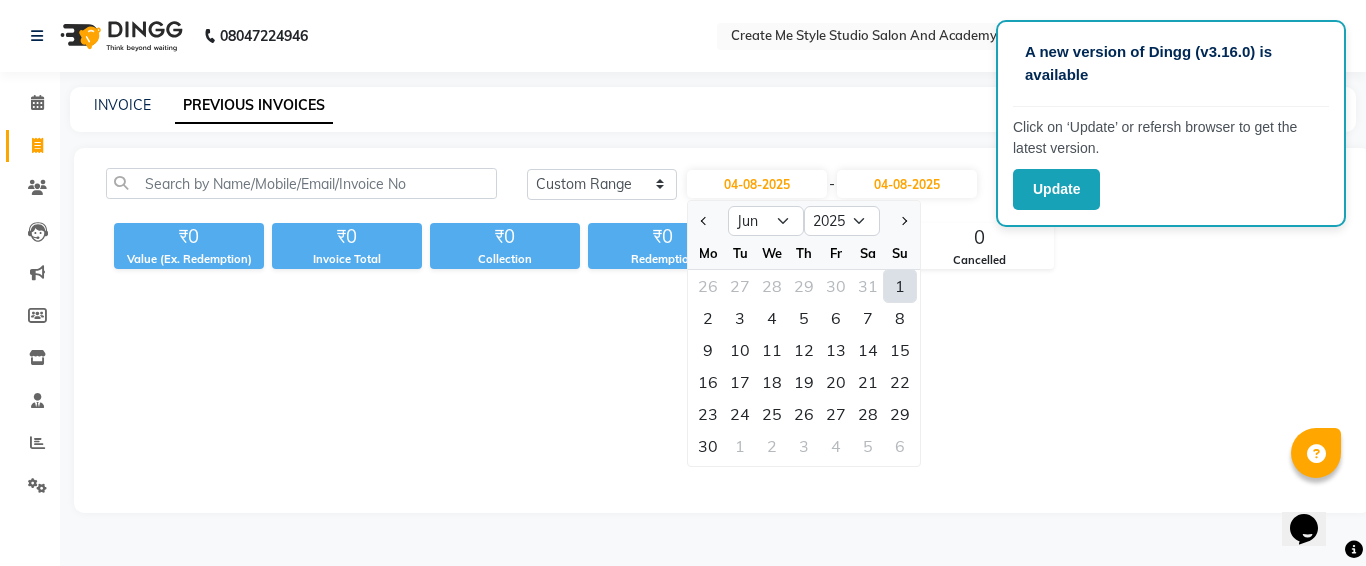 click on "1" 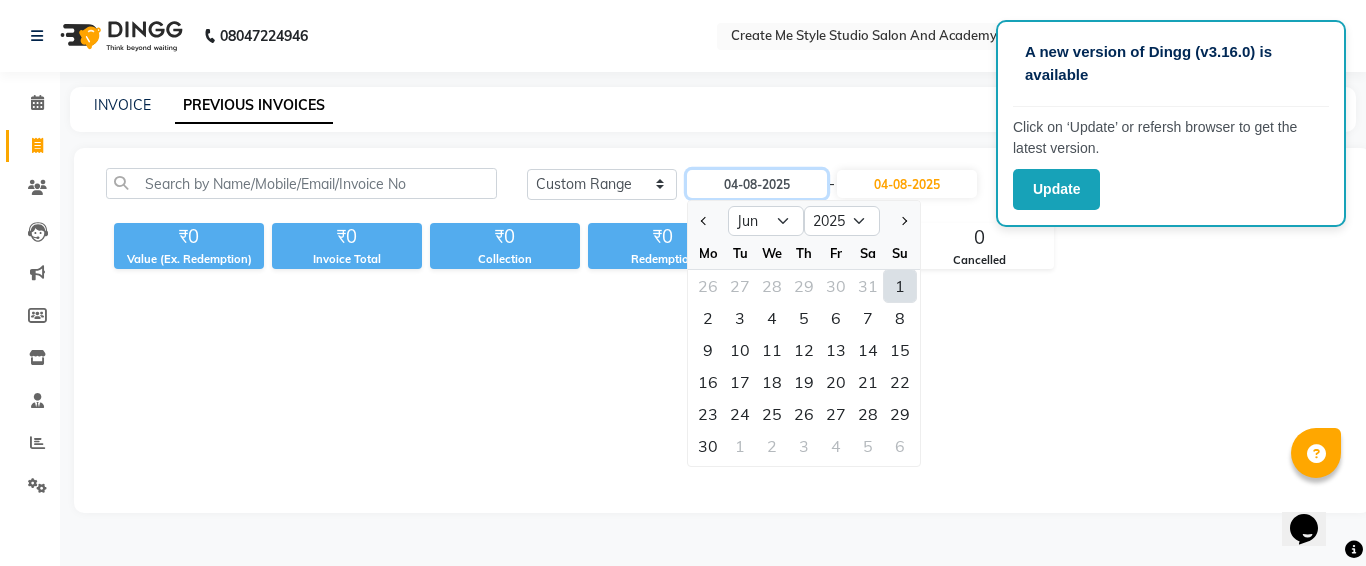 type on "01-06-2025" 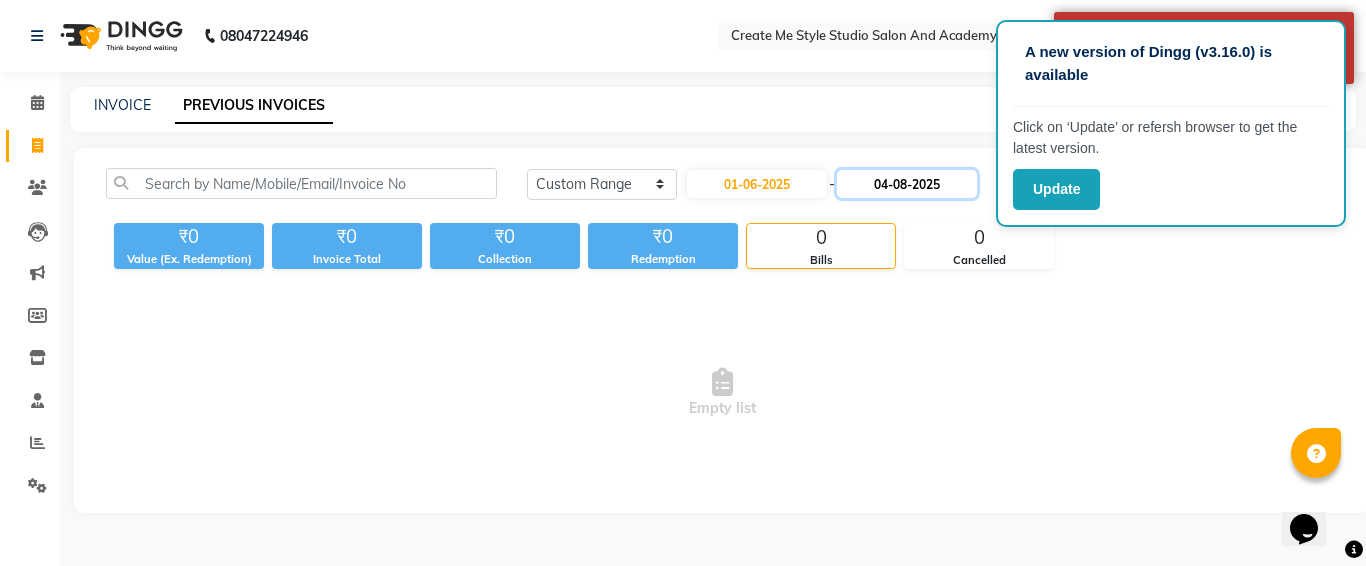 click on "04-08-2025" 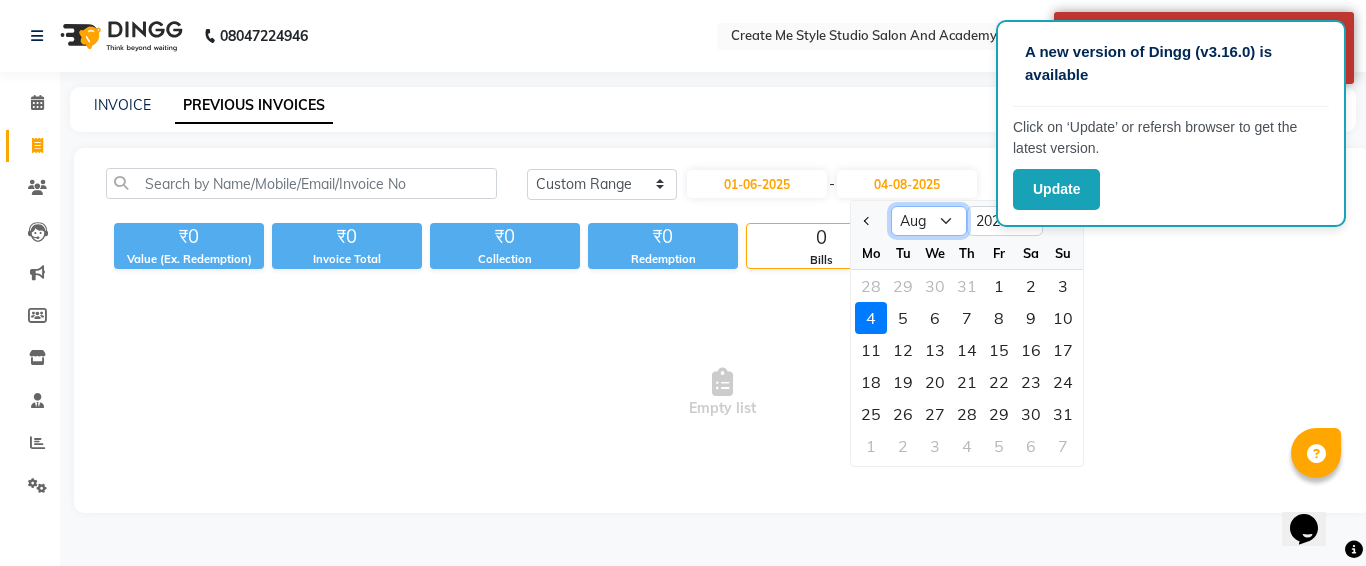 click on "Jun Jul Aug Sep Oct Nov Dec" 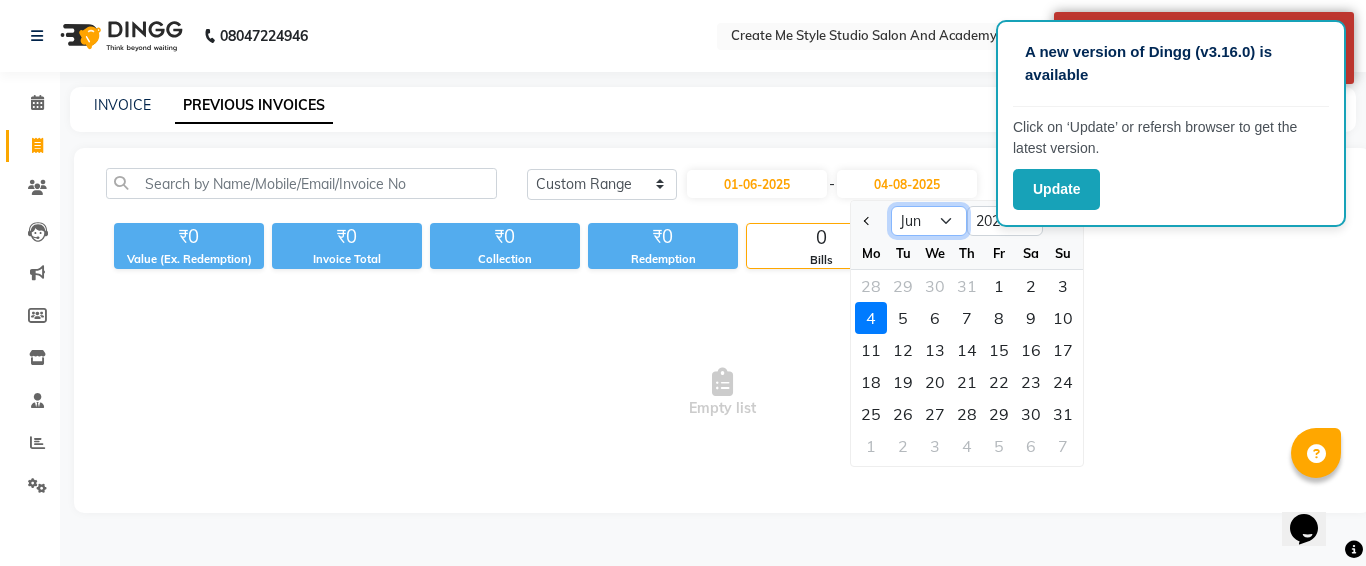 click on "Jun Jul Aug Sep Oct Nov Dec" 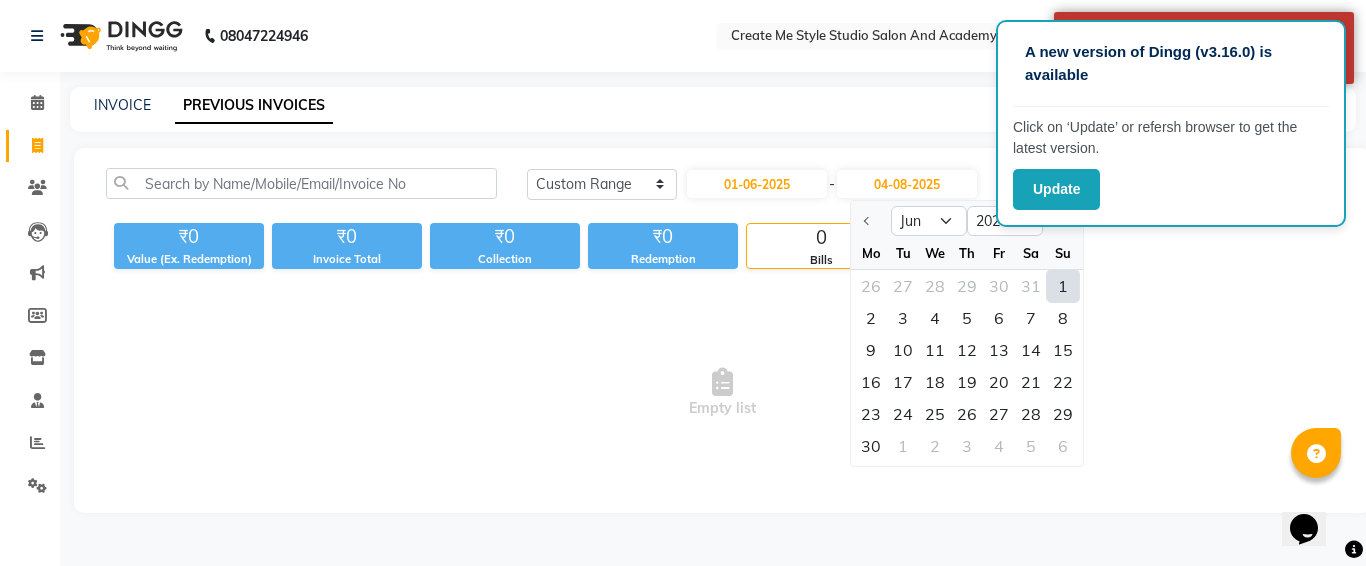 click on "1" 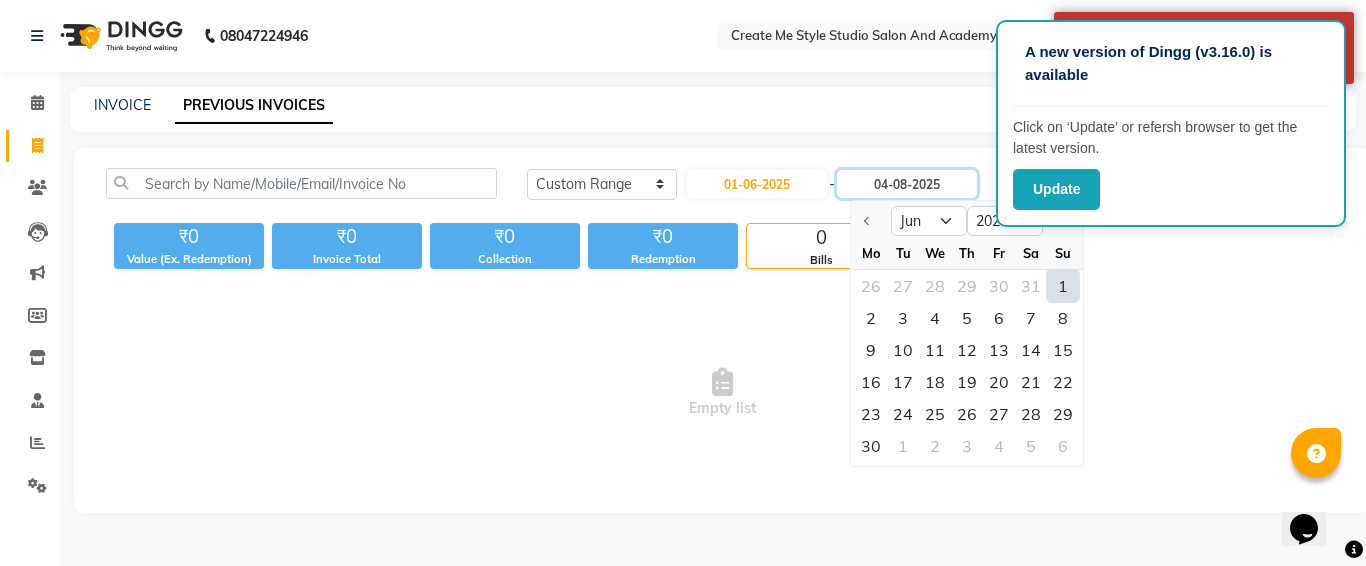 type on "01-06-2025" 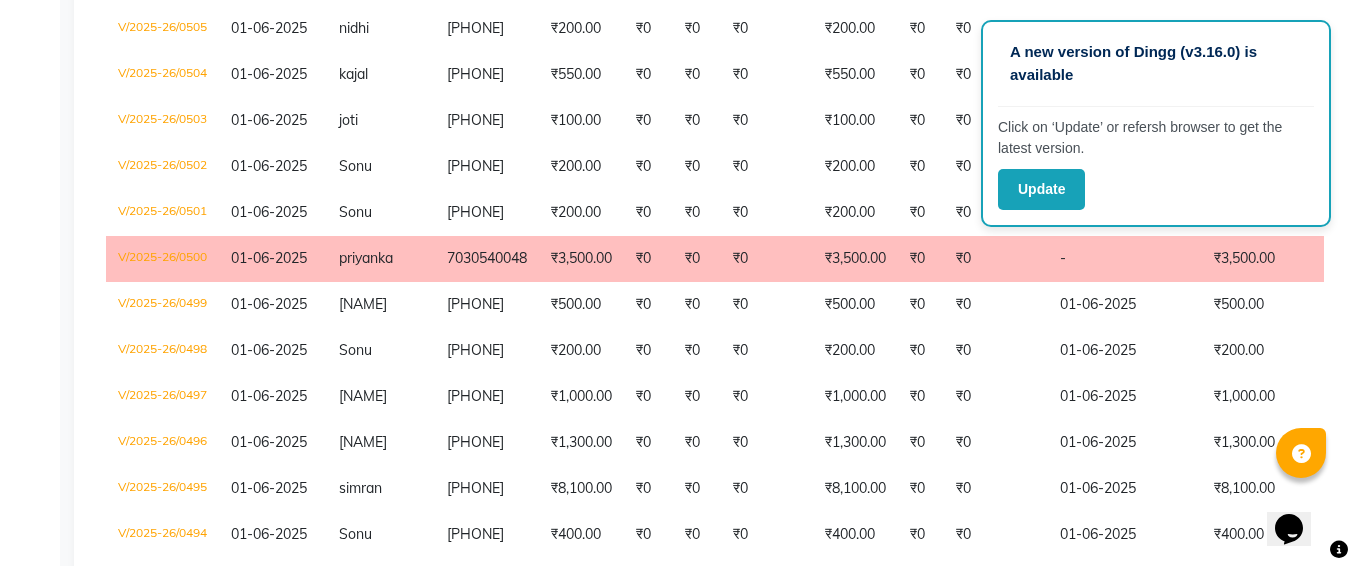 scroll, scrollTop: 1401, scrollLeft: 0, axis: vertical 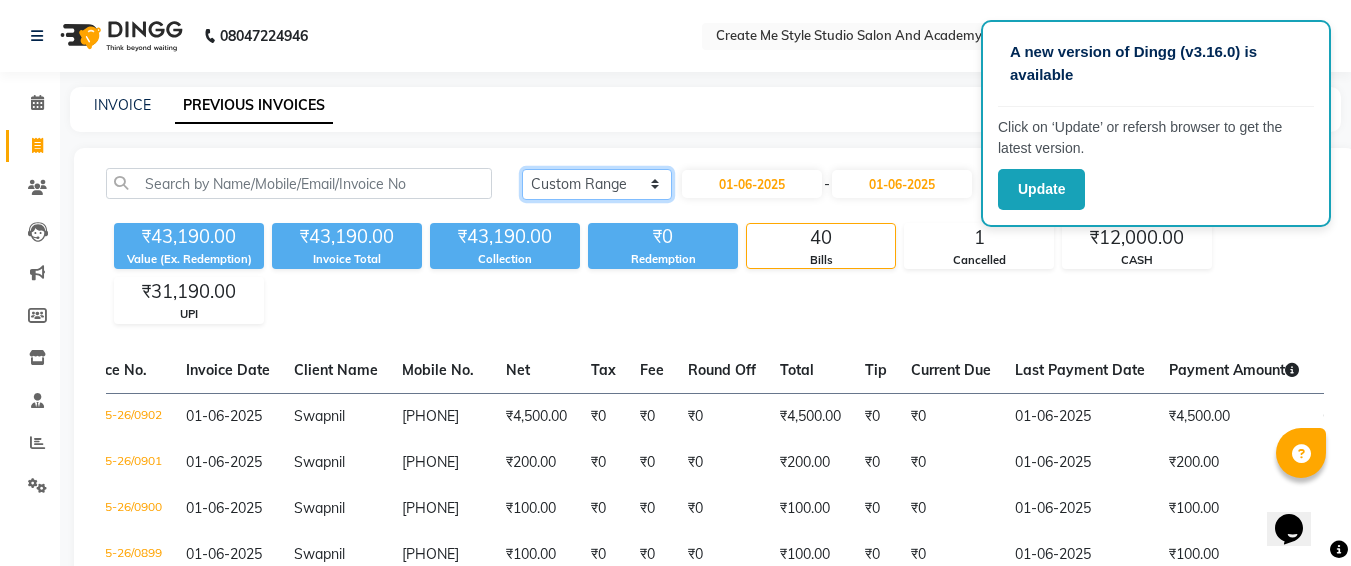 click on "Today Yesterday Custom Range" 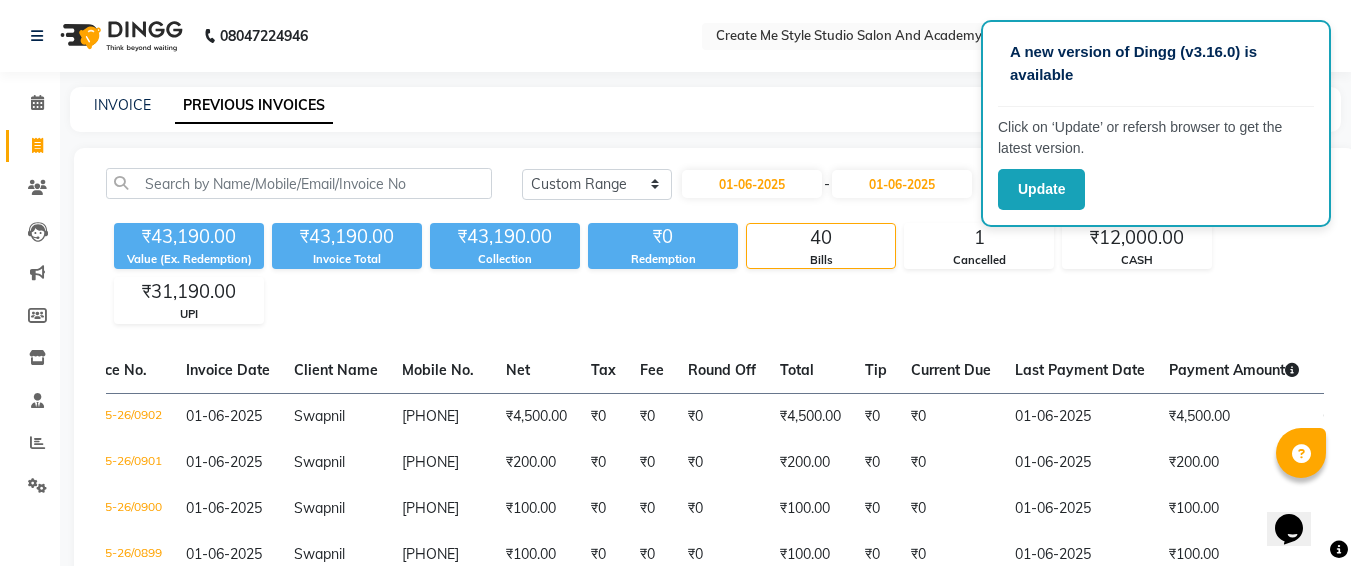 click on "INVOICE" 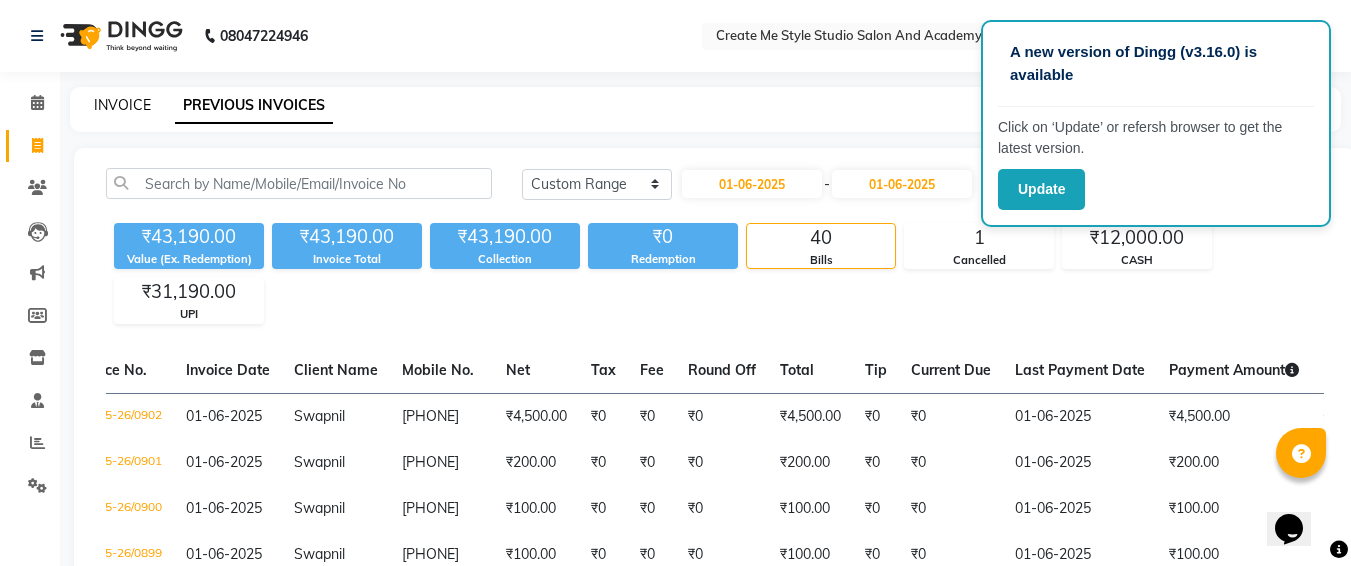 click on "INVOICE" 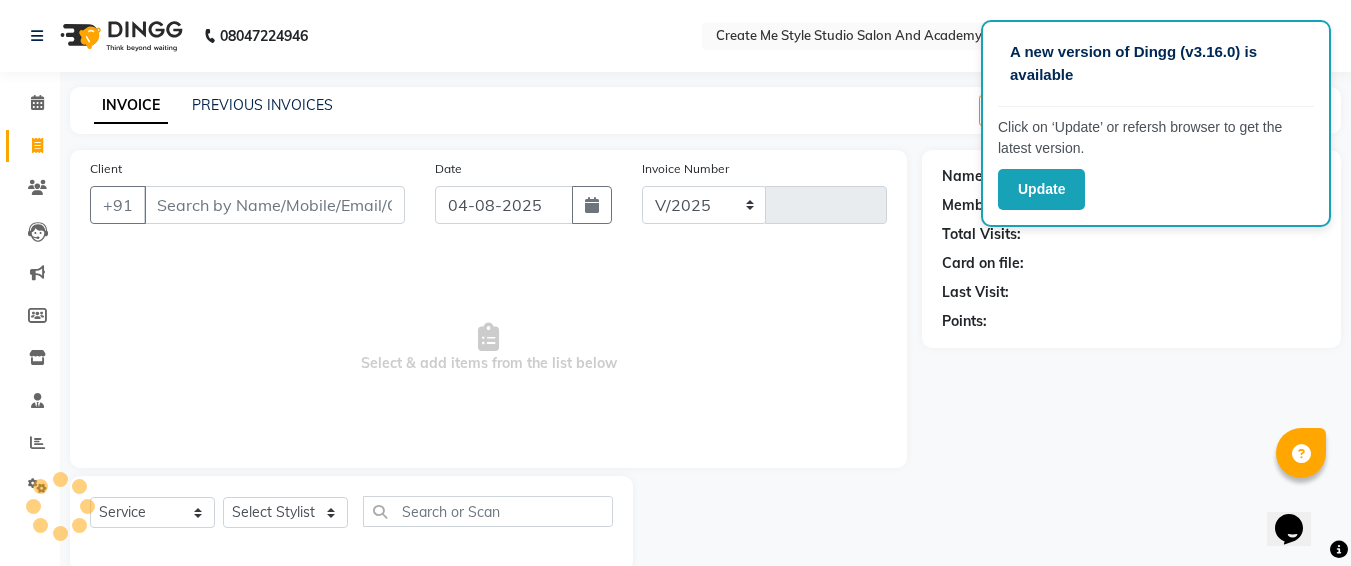 select on "8253" 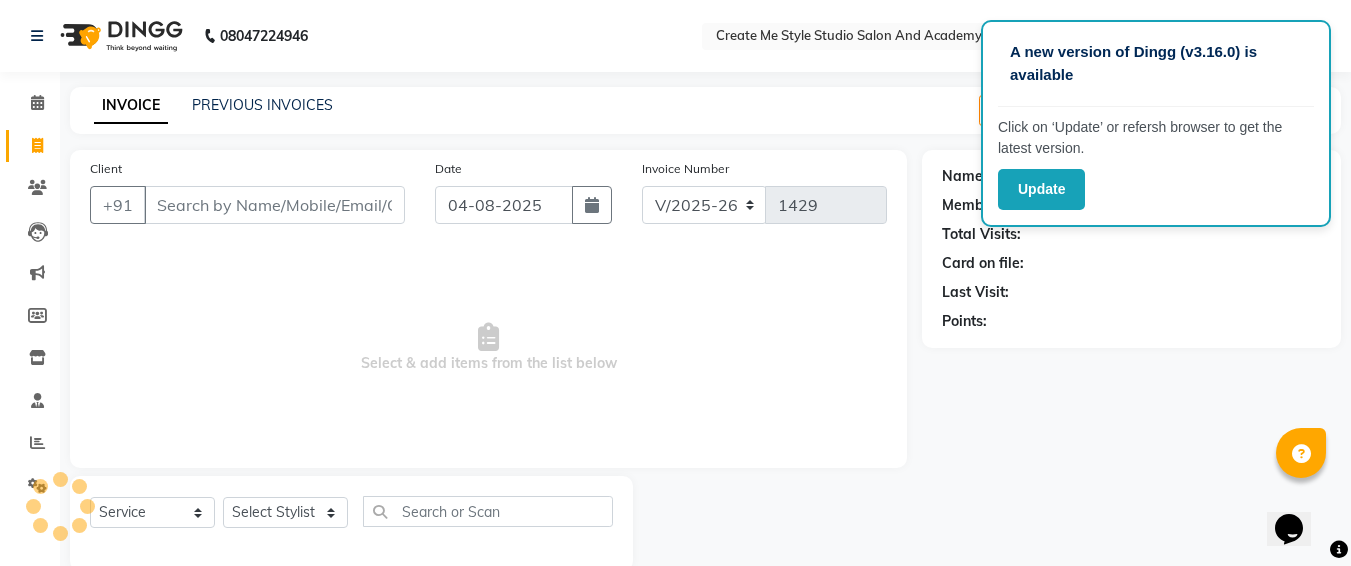 scroll, scrollTop: 35, scrollLeft: 0, axis: vertical 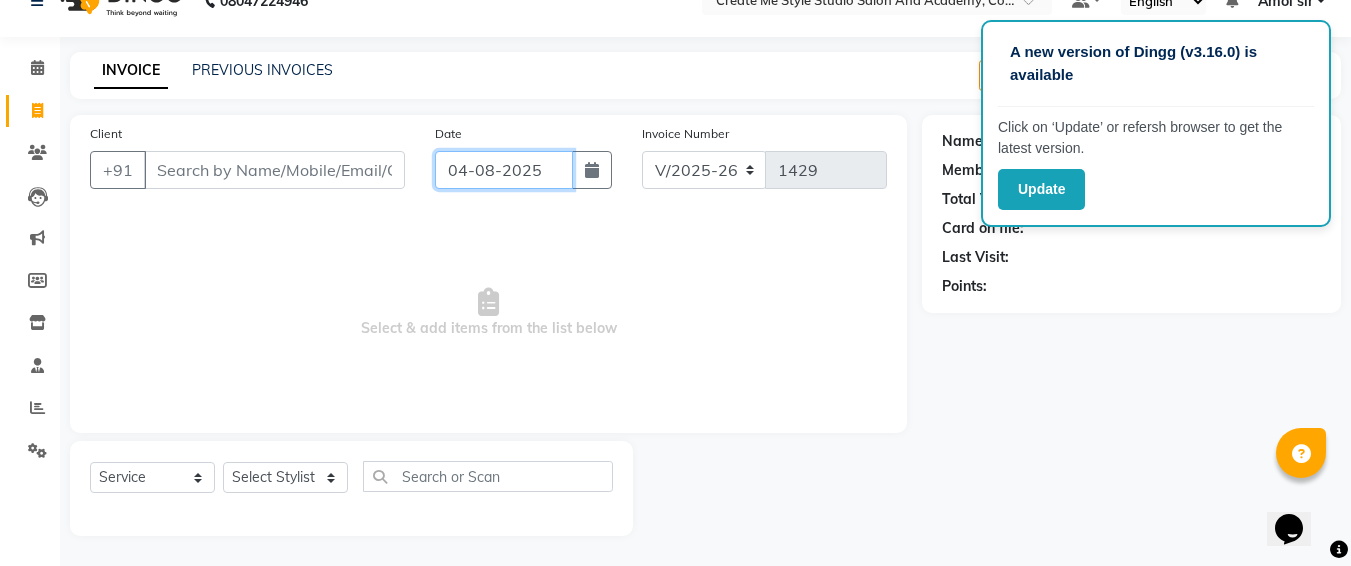 click on "04-08-2025" 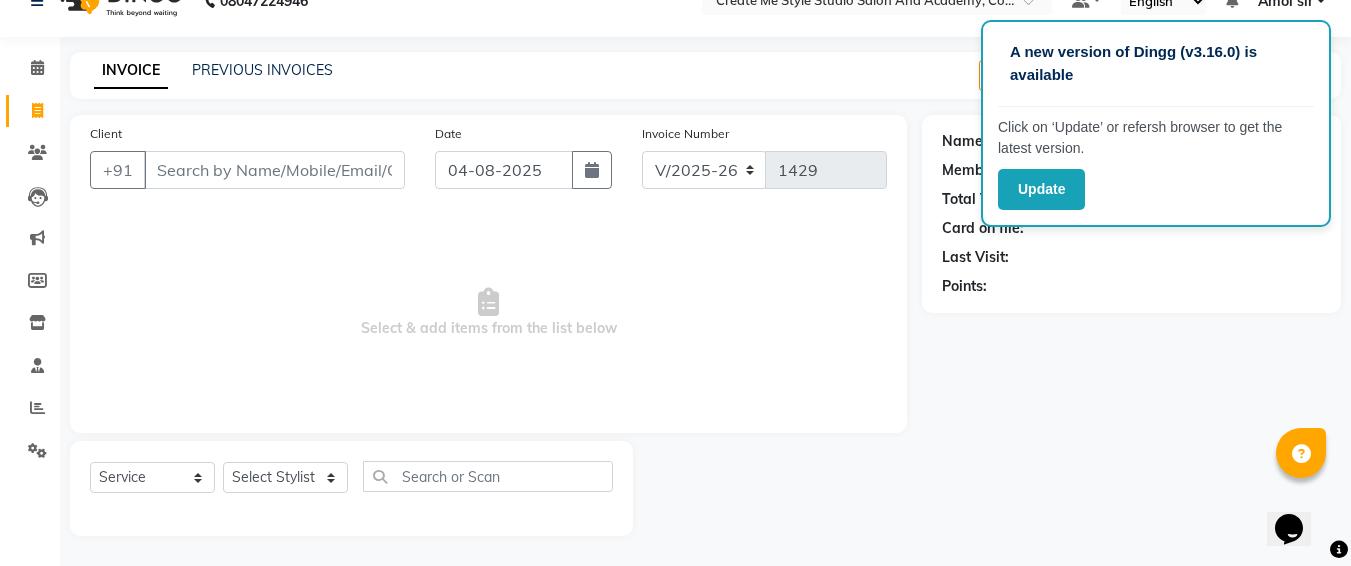 select on "8" 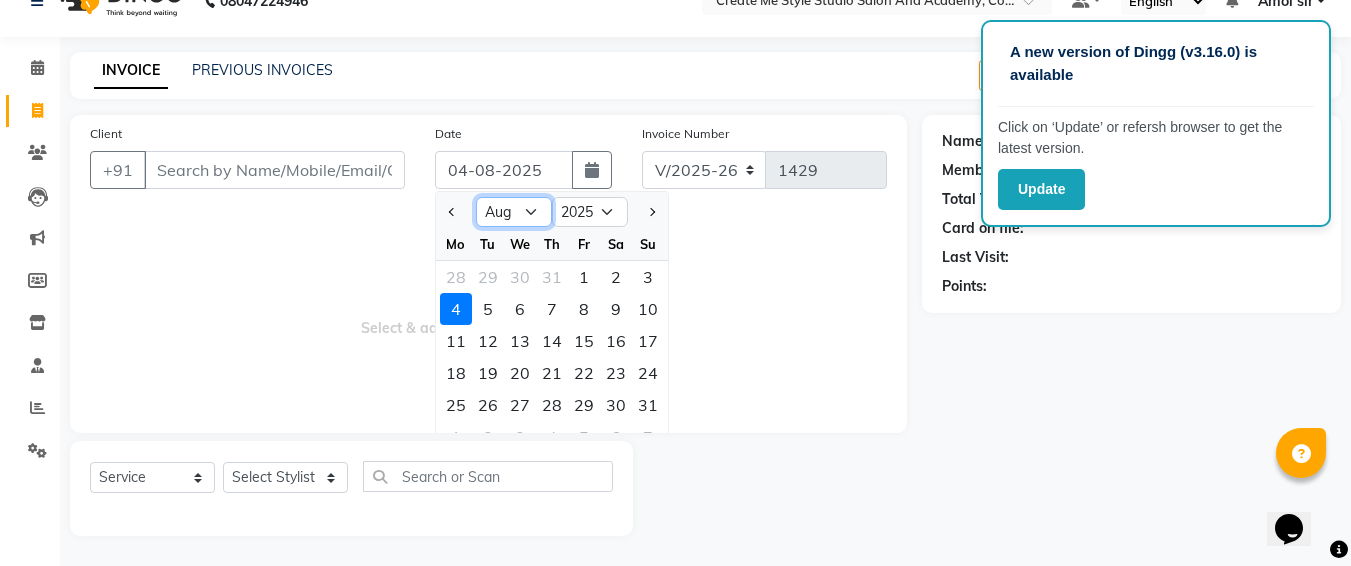 click on "Jan Feb Mar Apr May Jun Jul Aug Sep Oct Nov Dec" 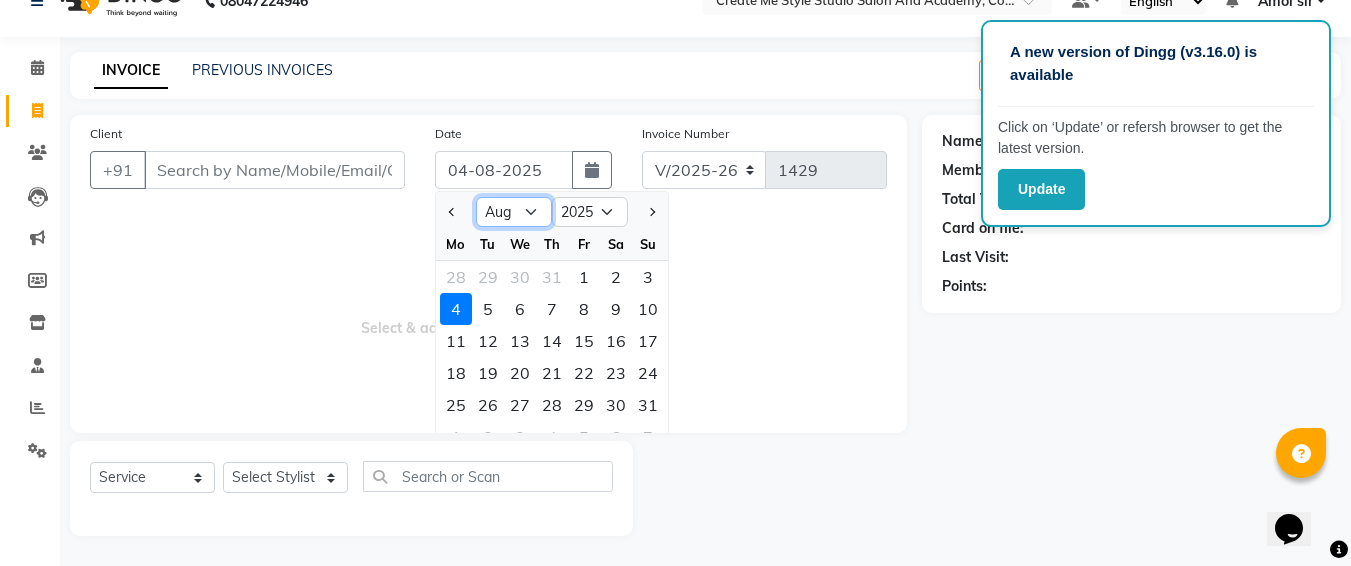 select on "6" 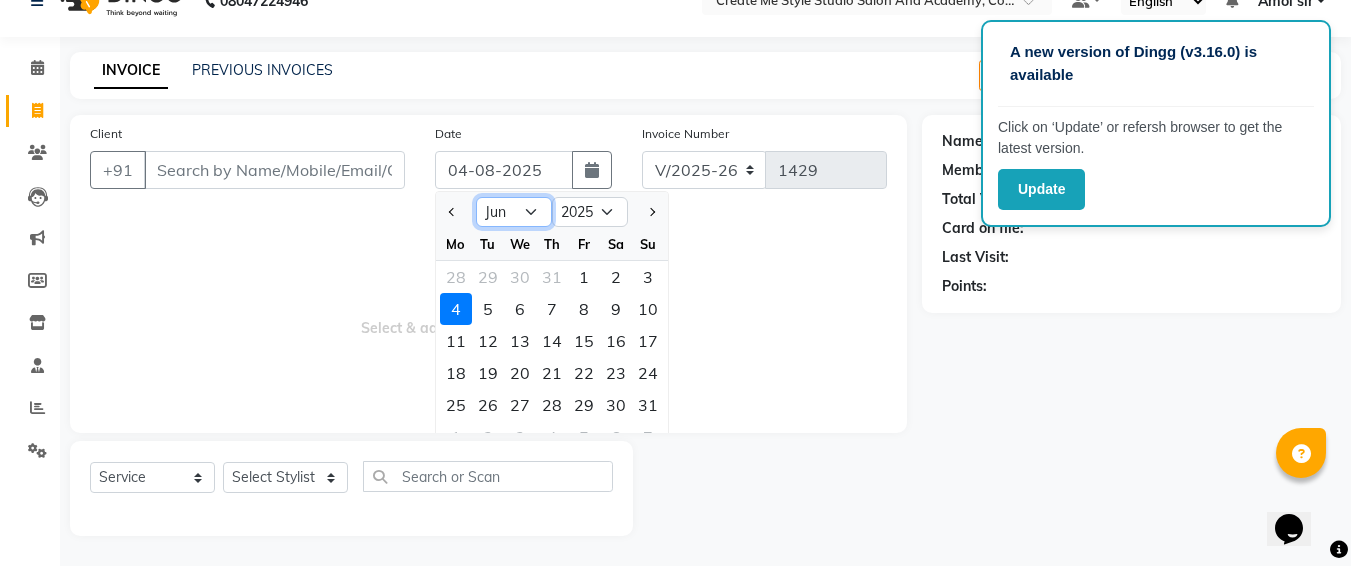 click on "Jan Feb Mar Apr May Jun Jul Aug Sep Oct Nov Dec" 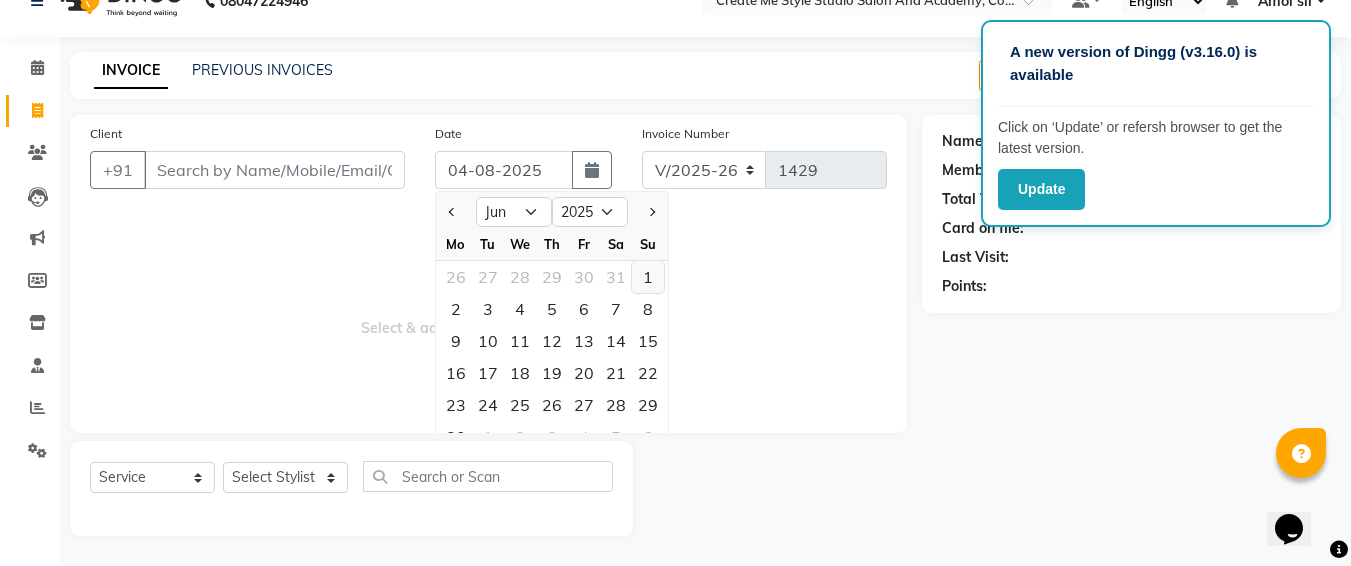 click on "1" 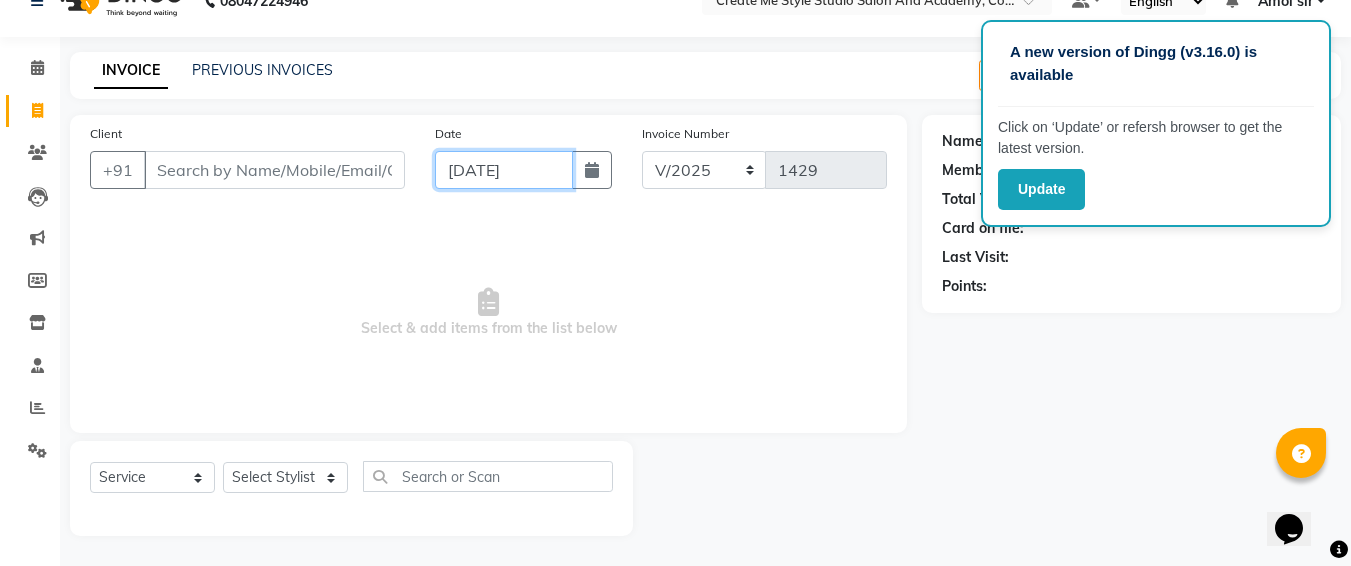 scroll, scrollTop: 0, scrollLeft: 0, axis: both 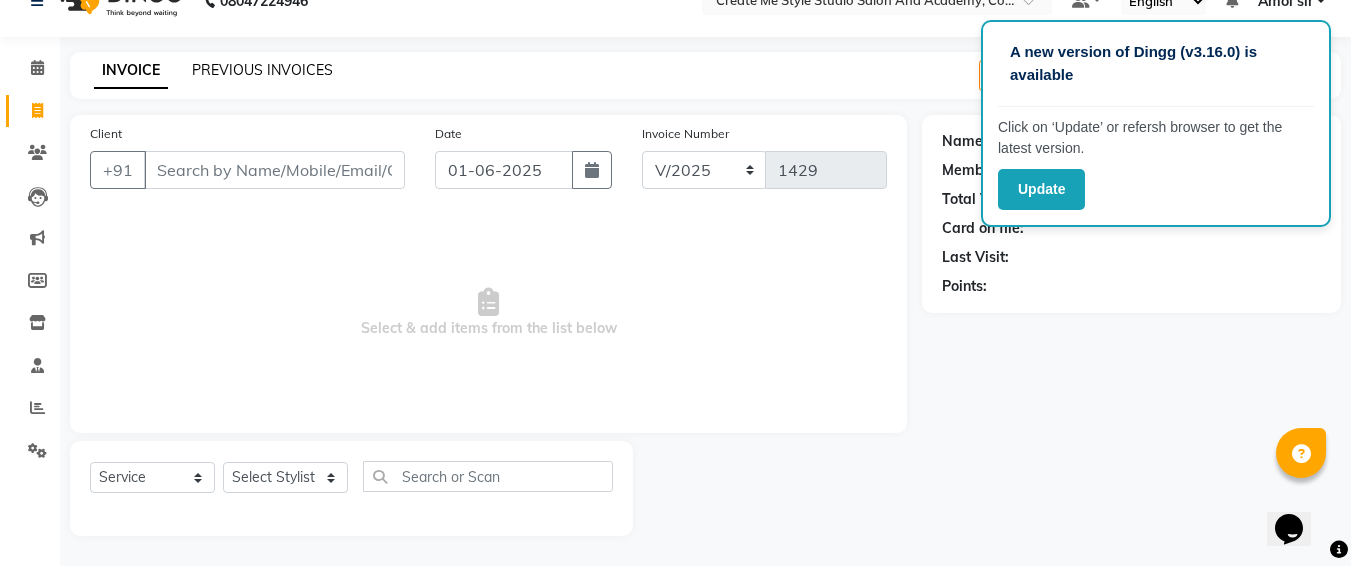 click on "PREVIOUS INVOICES" 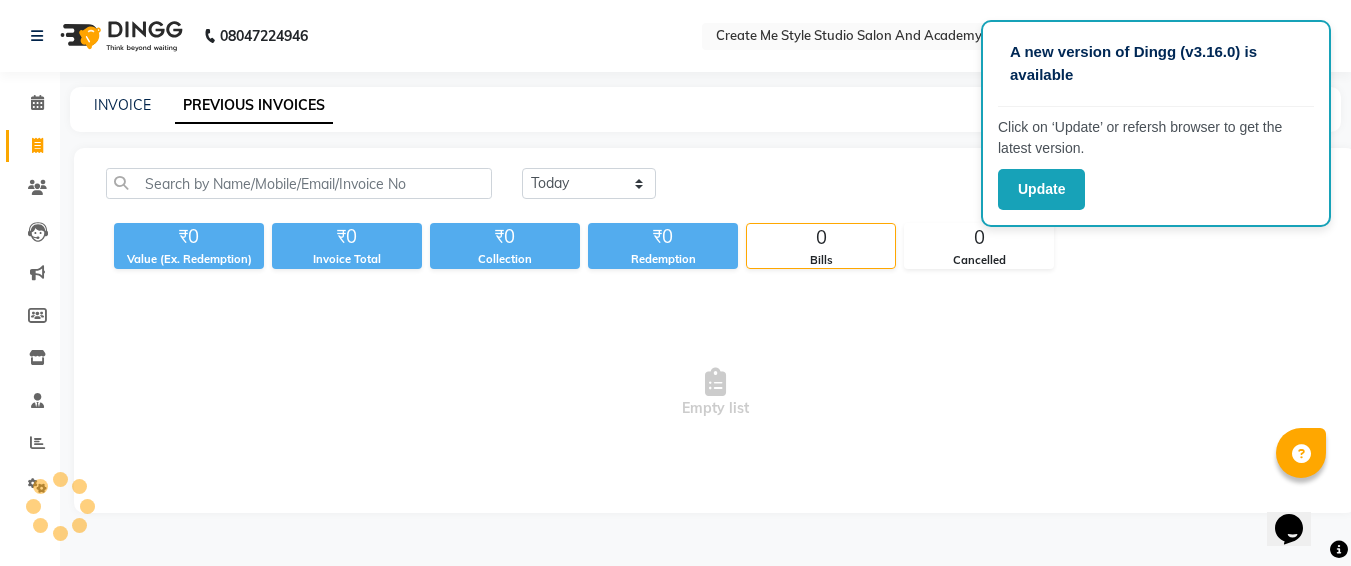 scroll, scrollTop: 0, scrollLeft: 0, axis: both 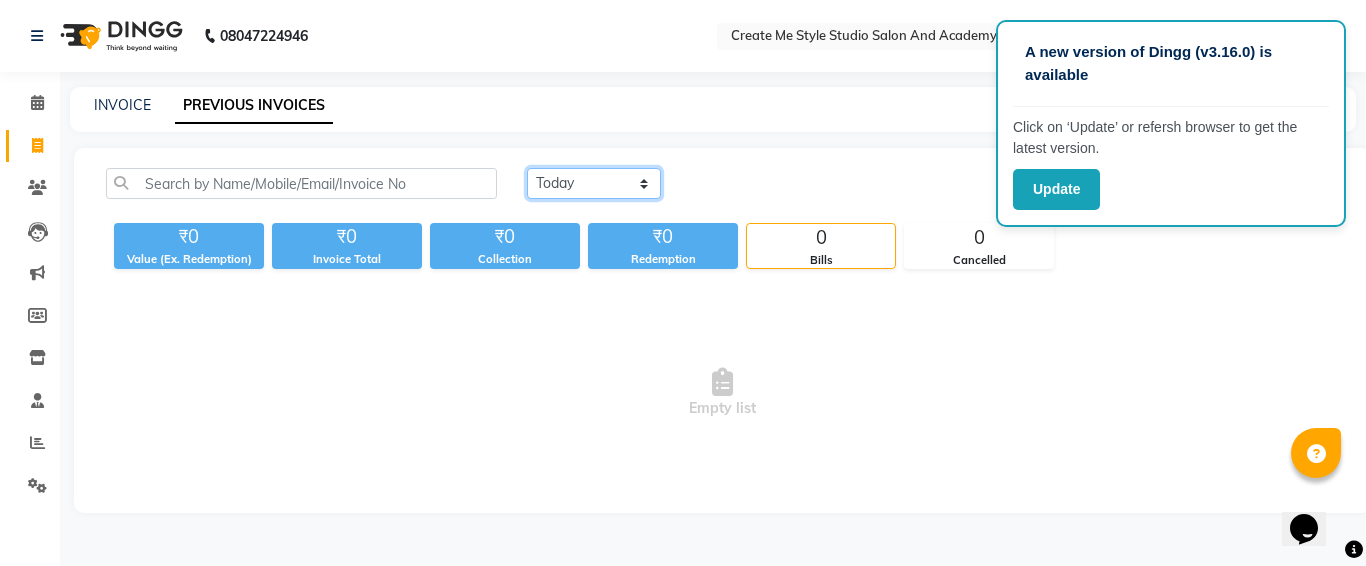 click on "Today Yesterday Custom Range" 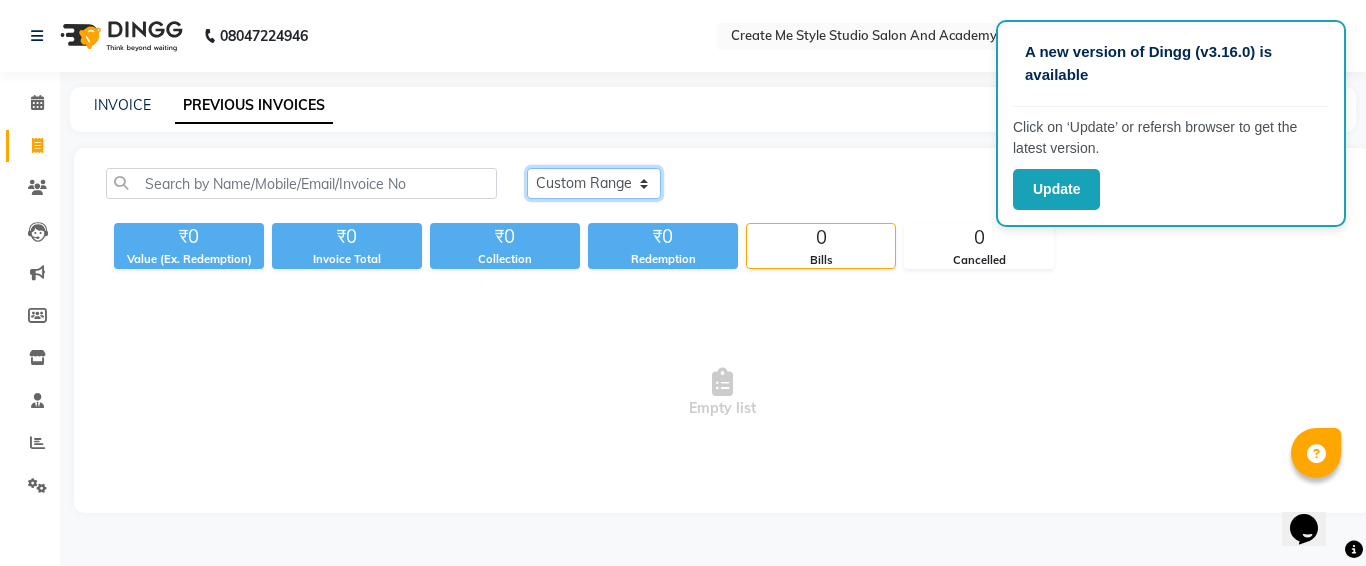 click on "Today Yesterday Custom Range" 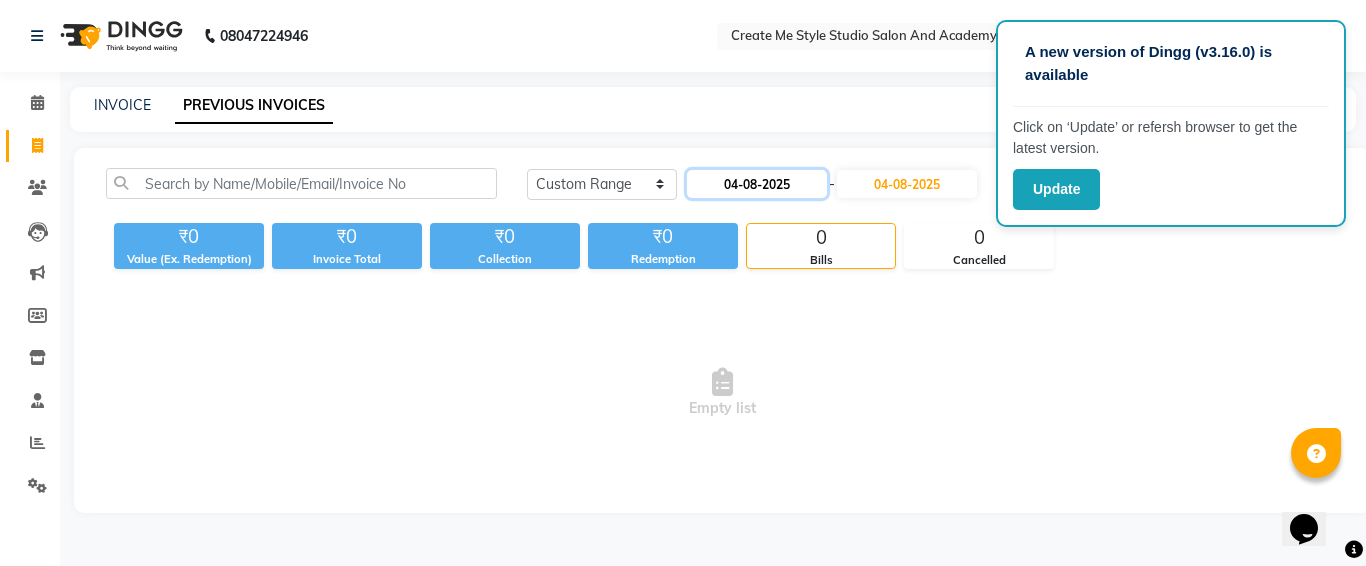 click on "04-08-2025" 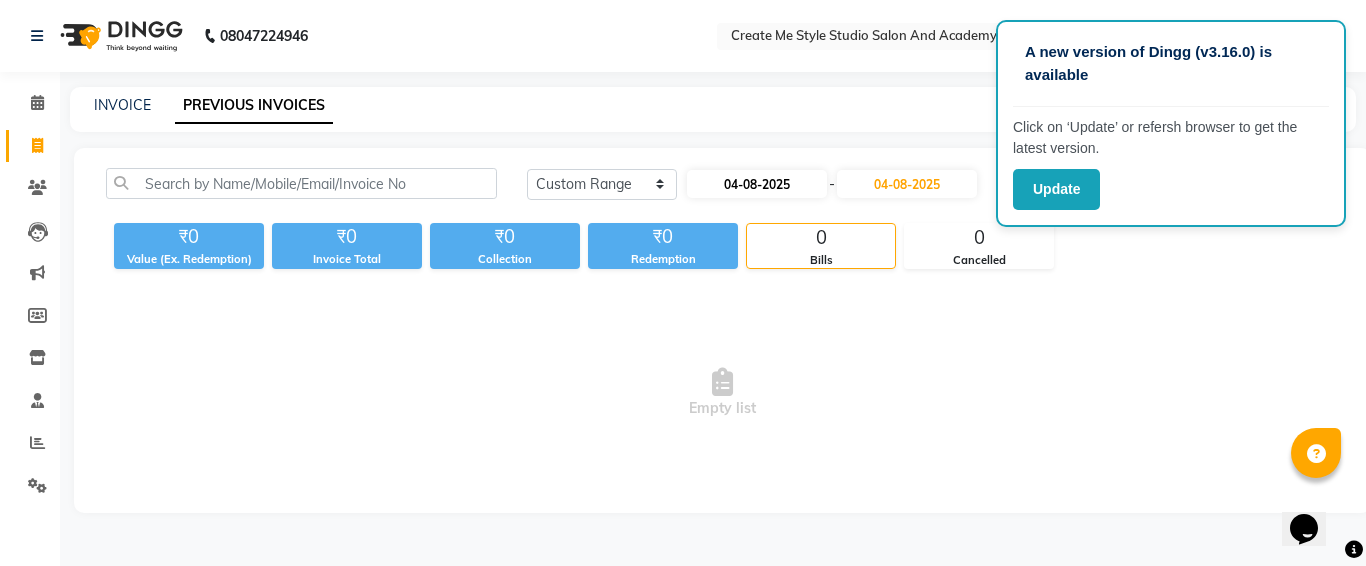 select on "8" 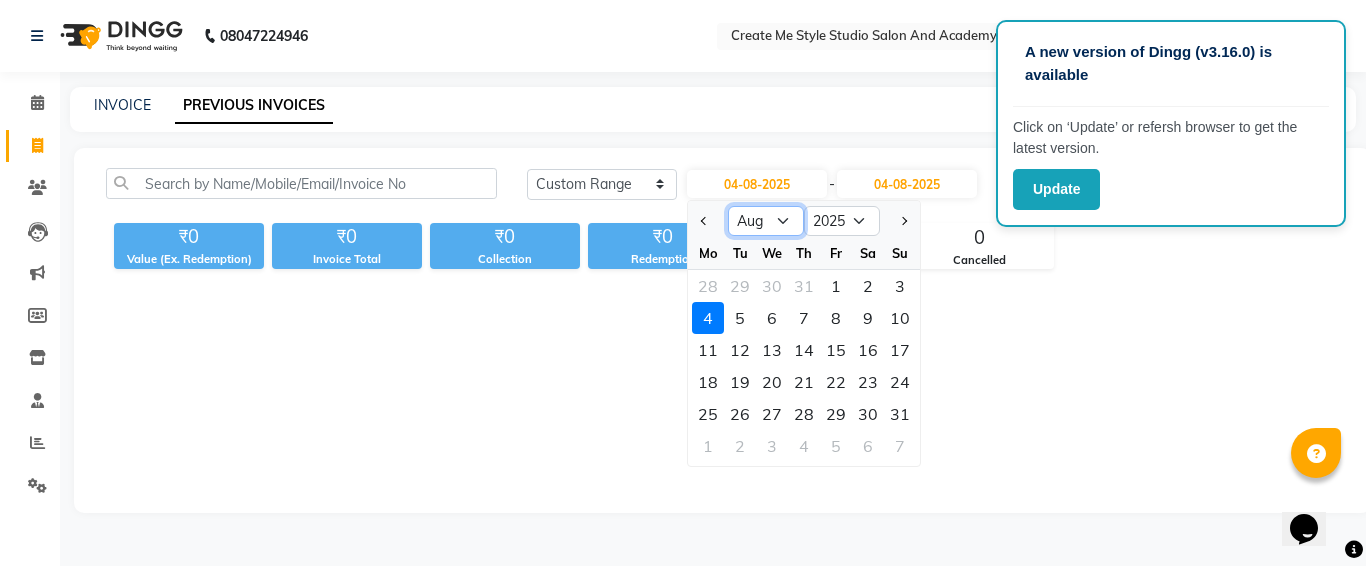 click on "Jan Feb Mar Apr May Jun Jul Aug Sep Oct Nov Dec" 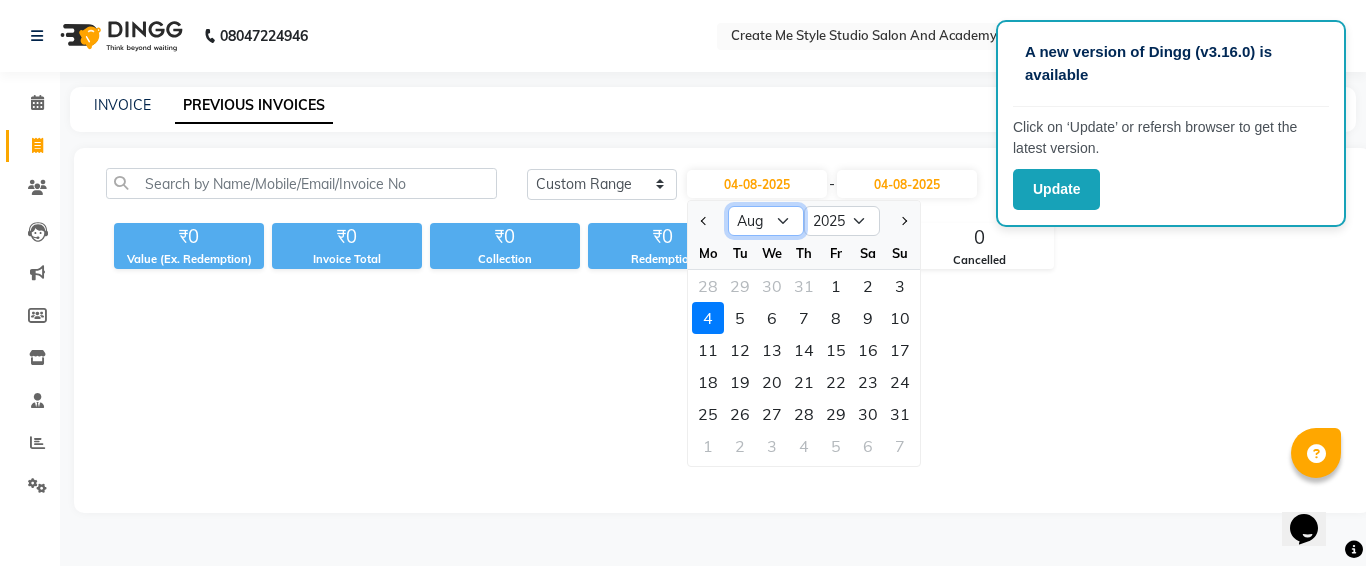 select on "6" 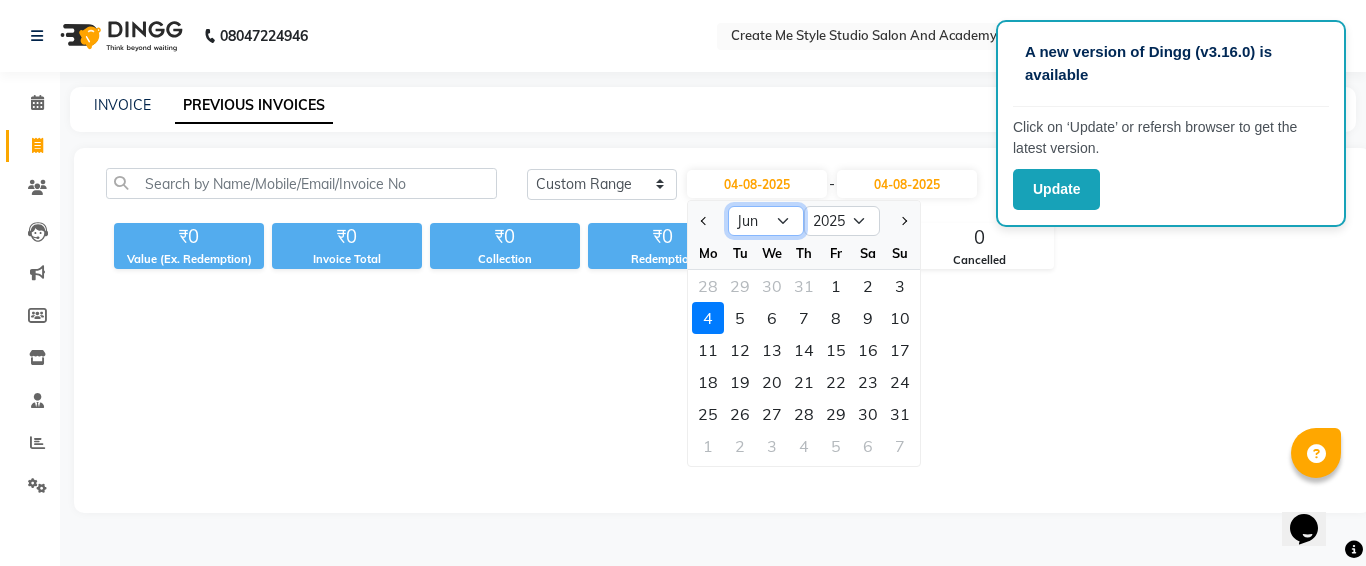 click on "Jan Feb Mar Apr May Jun Jul Aug Sep Oct Nov Dec" 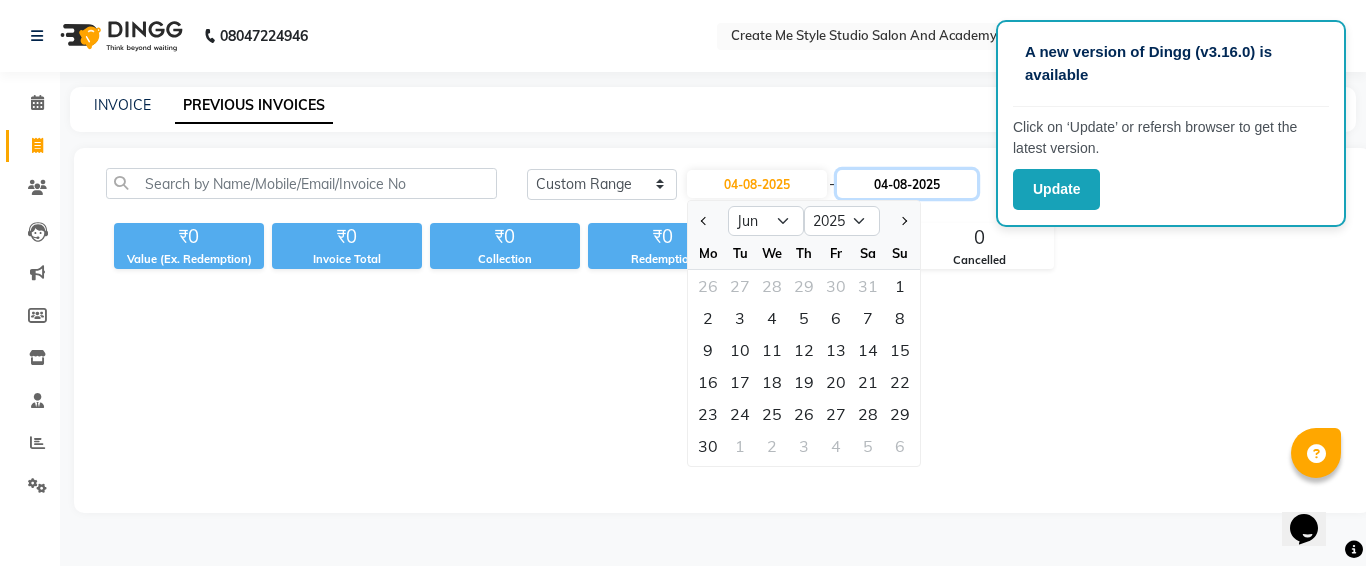 click on "04-08-2025" 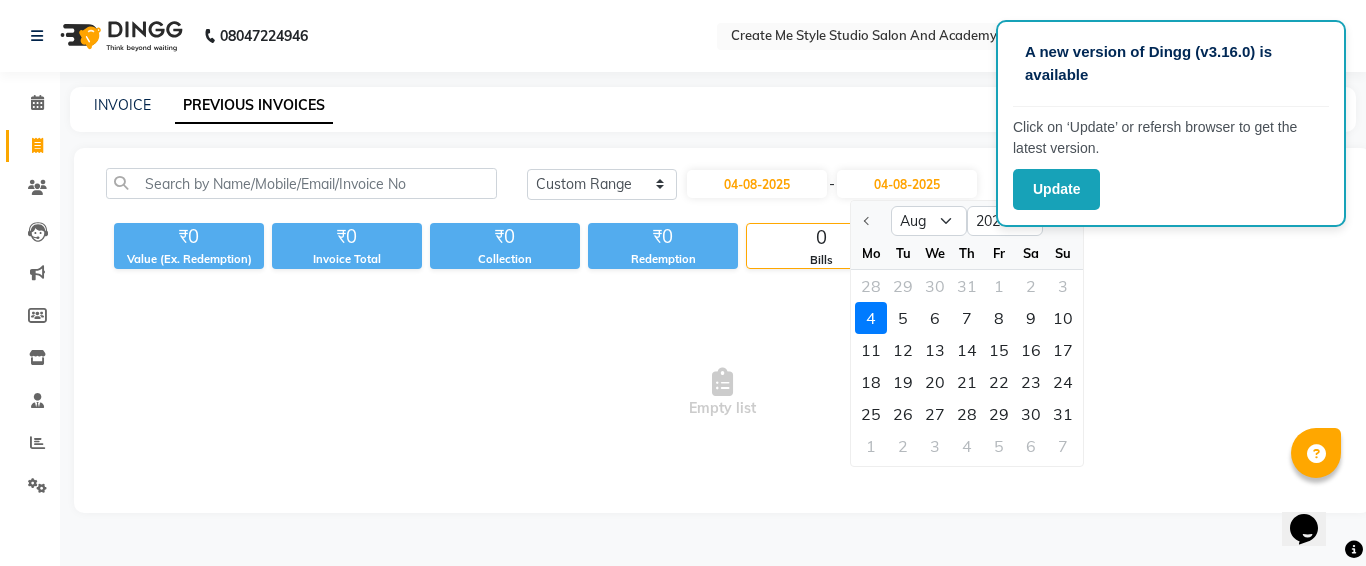 click on "We" 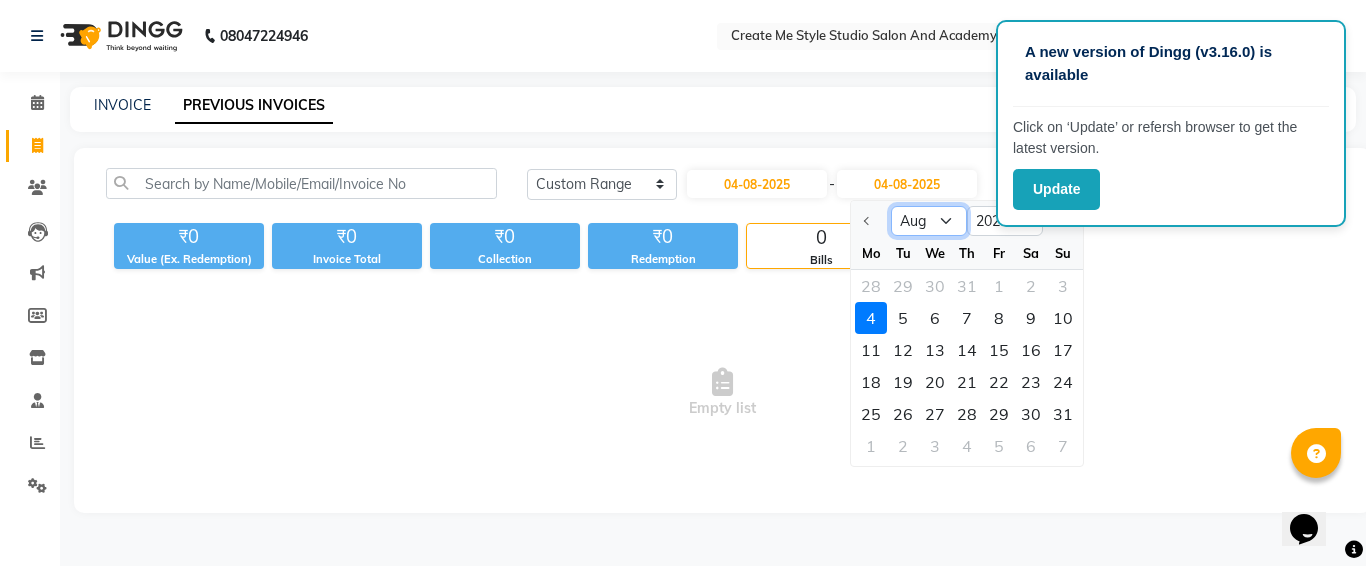 click on "Aug Sep Oct Nov Dec" 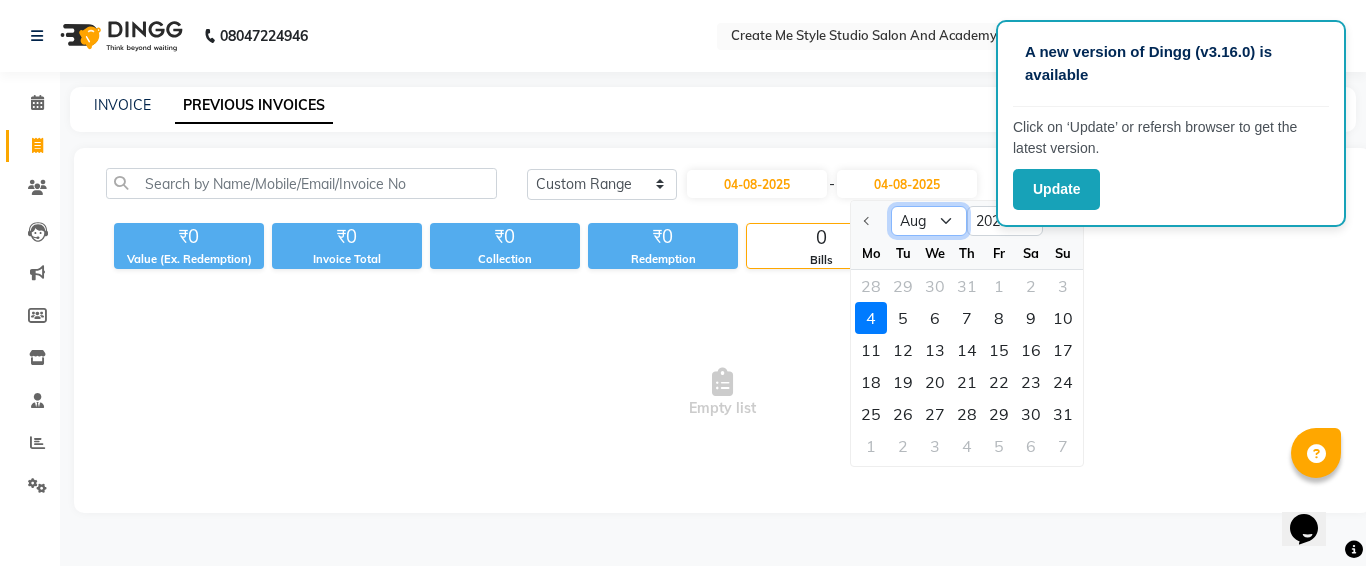 click on "Aug Sep Oct Nov Dec" 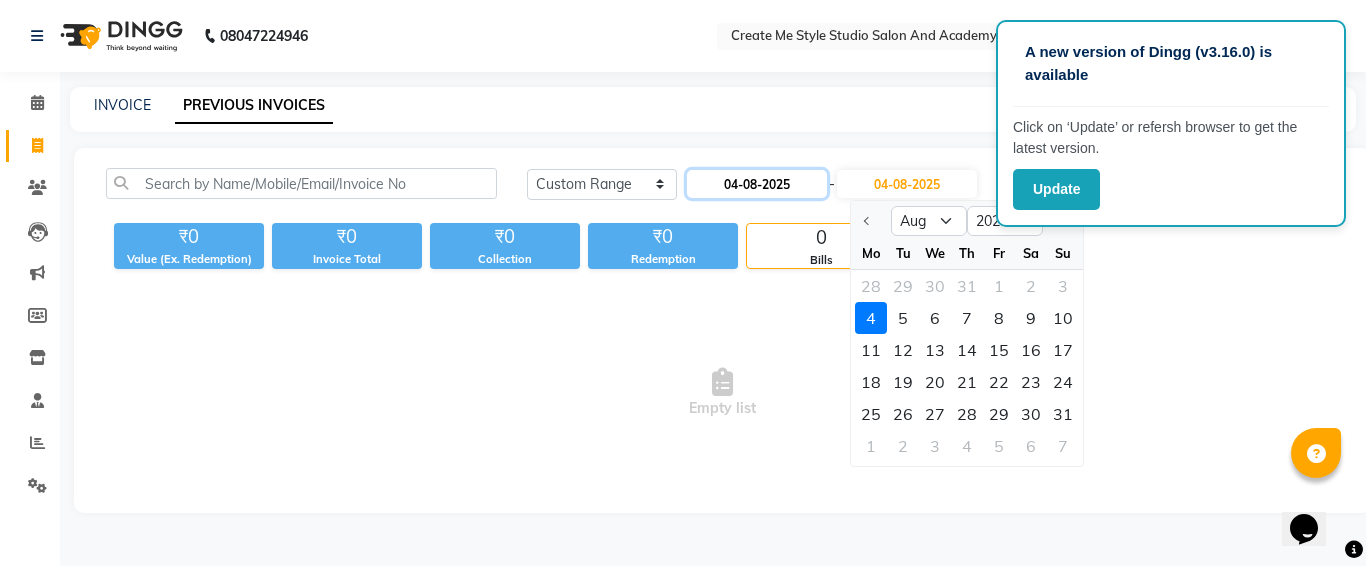 click on "04-08-2025" 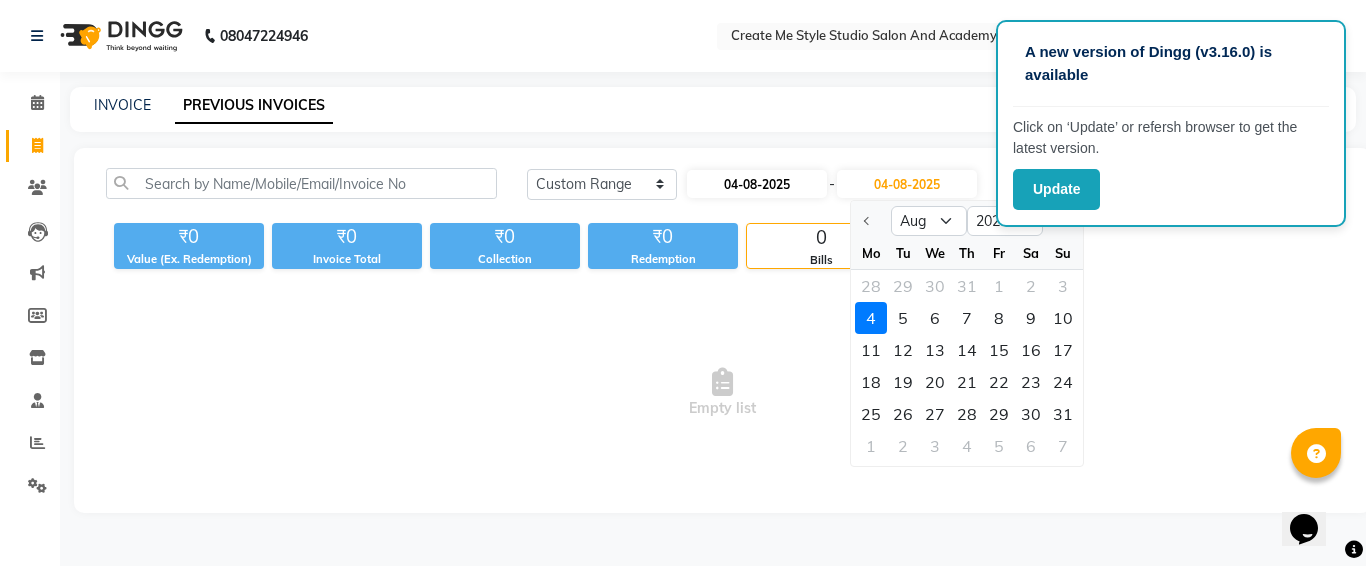 select on "8" 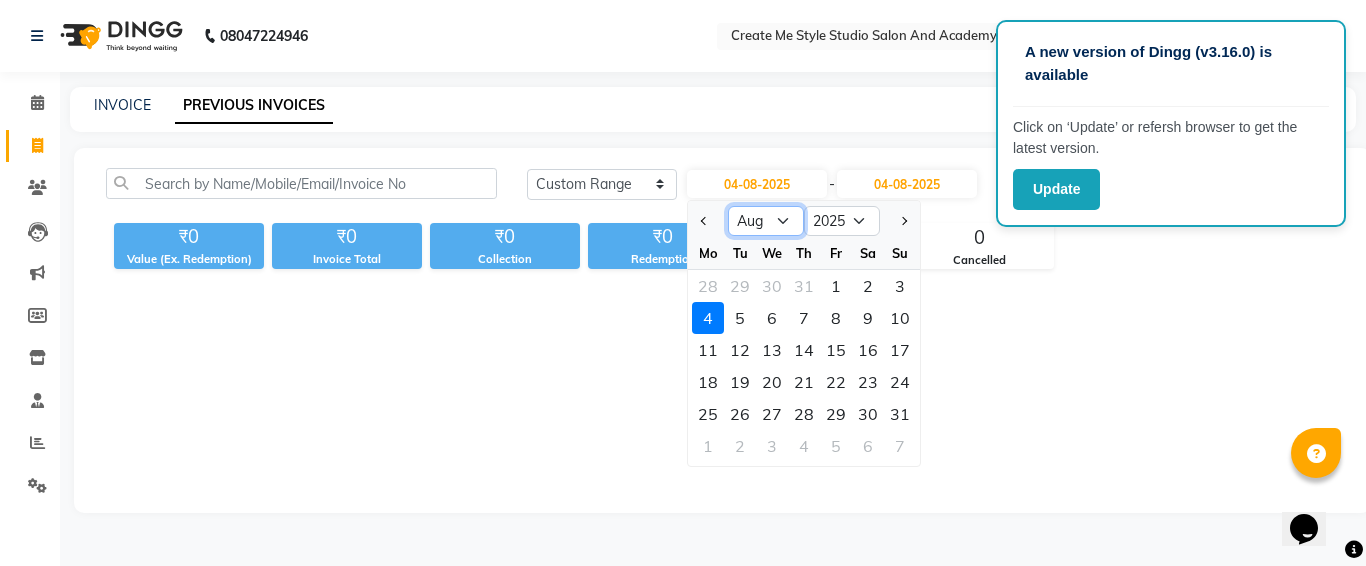 click on "Jan Feb Mar Apr May Jun Jul Aug Sep Oct Nov Dec" 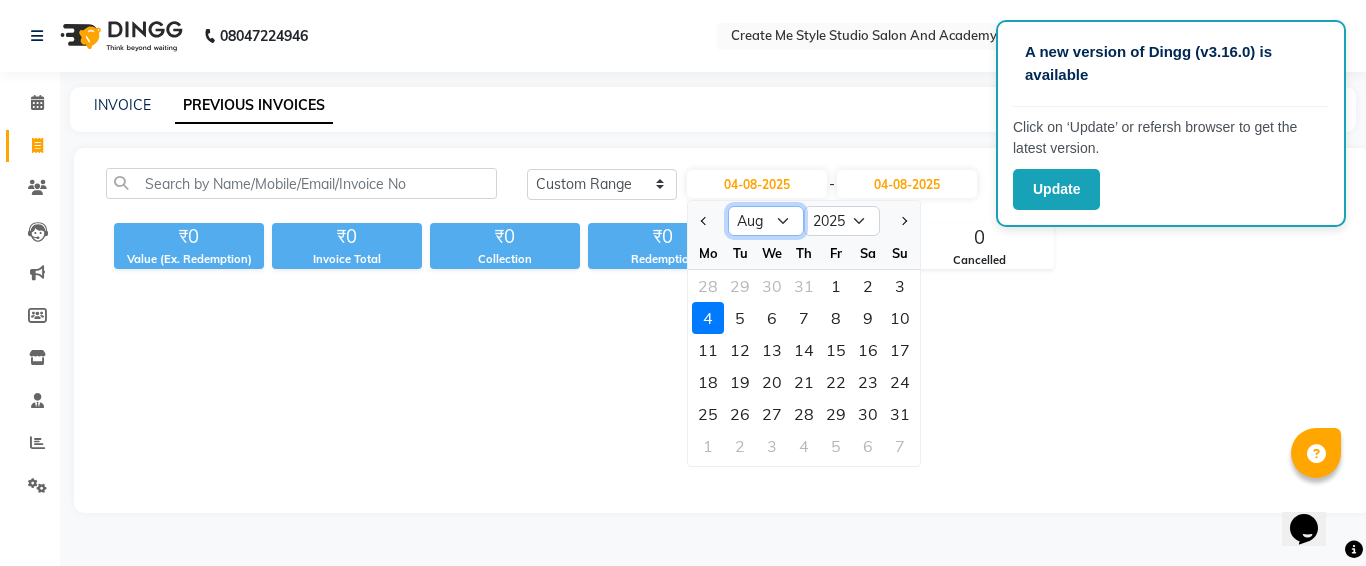 select on "6" 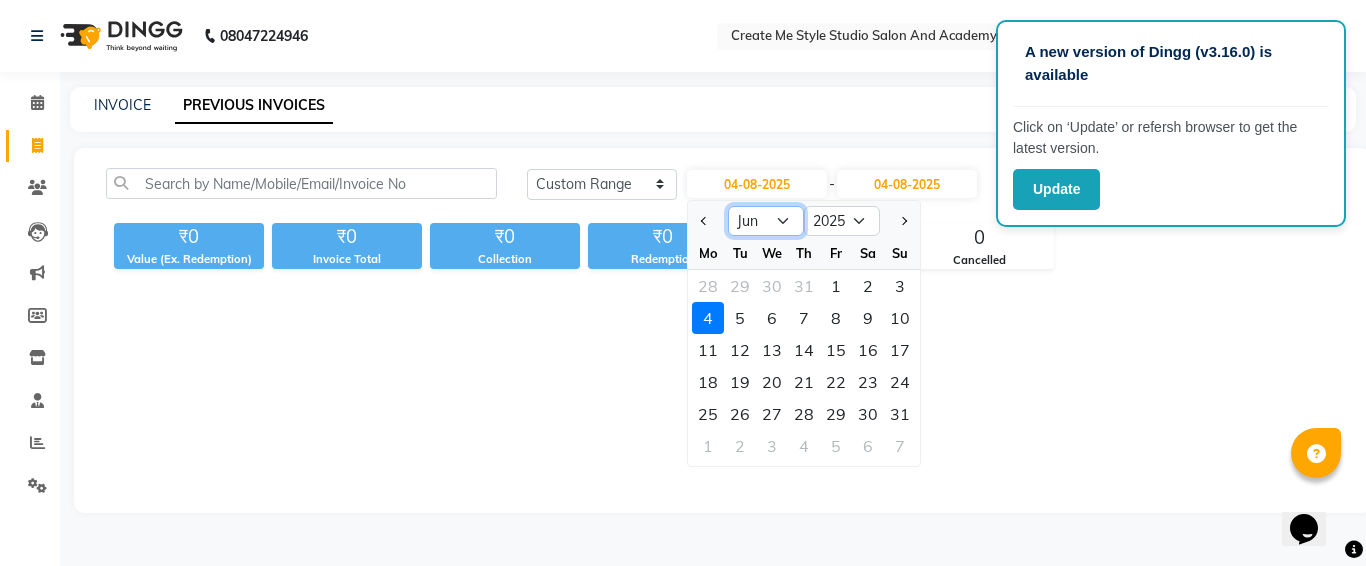 click on "Jan Feb Mar Apr May Jun Jul Aug Sep Oct Nov Dec" 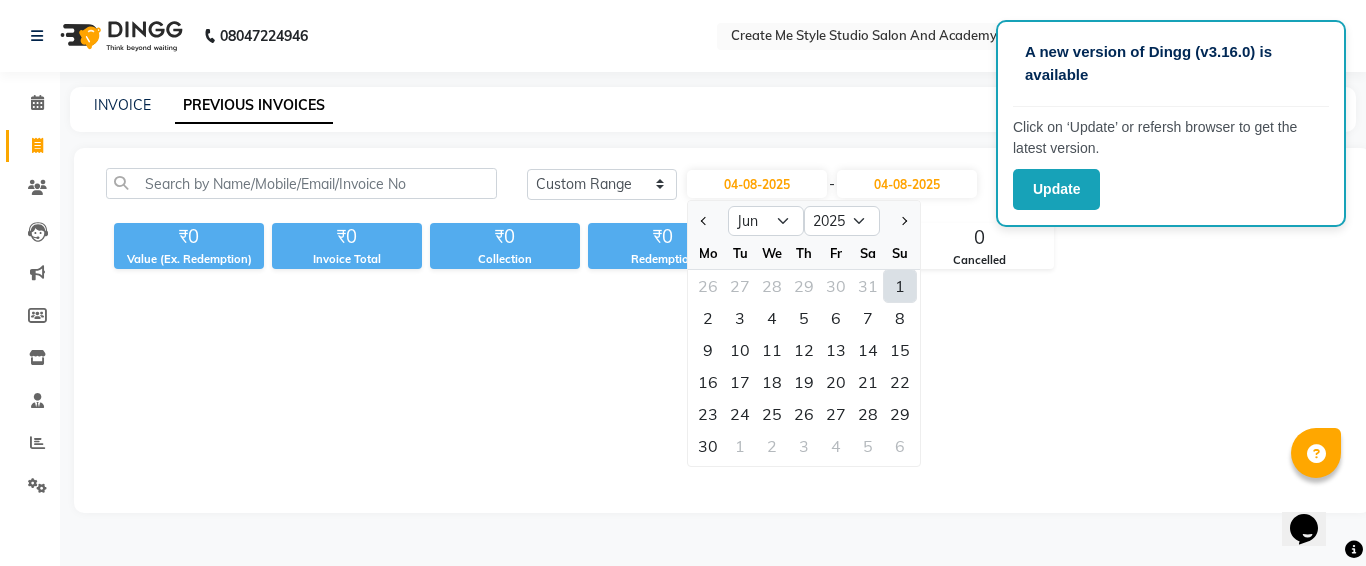 click on "1" 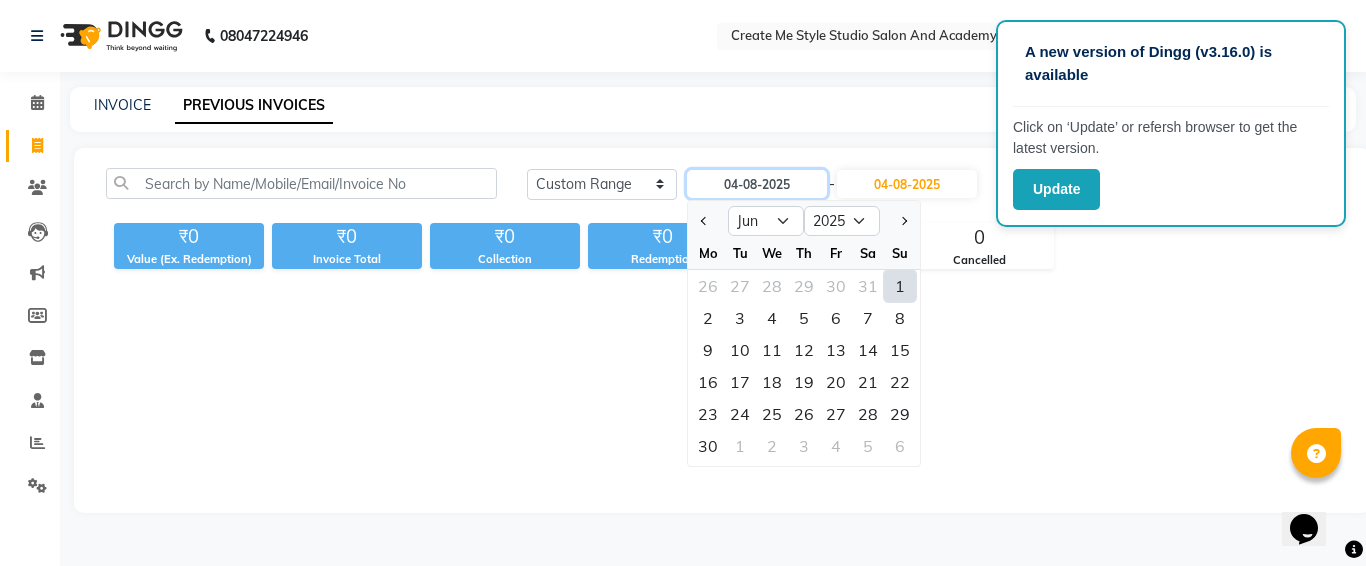 type on "01-06-2025" 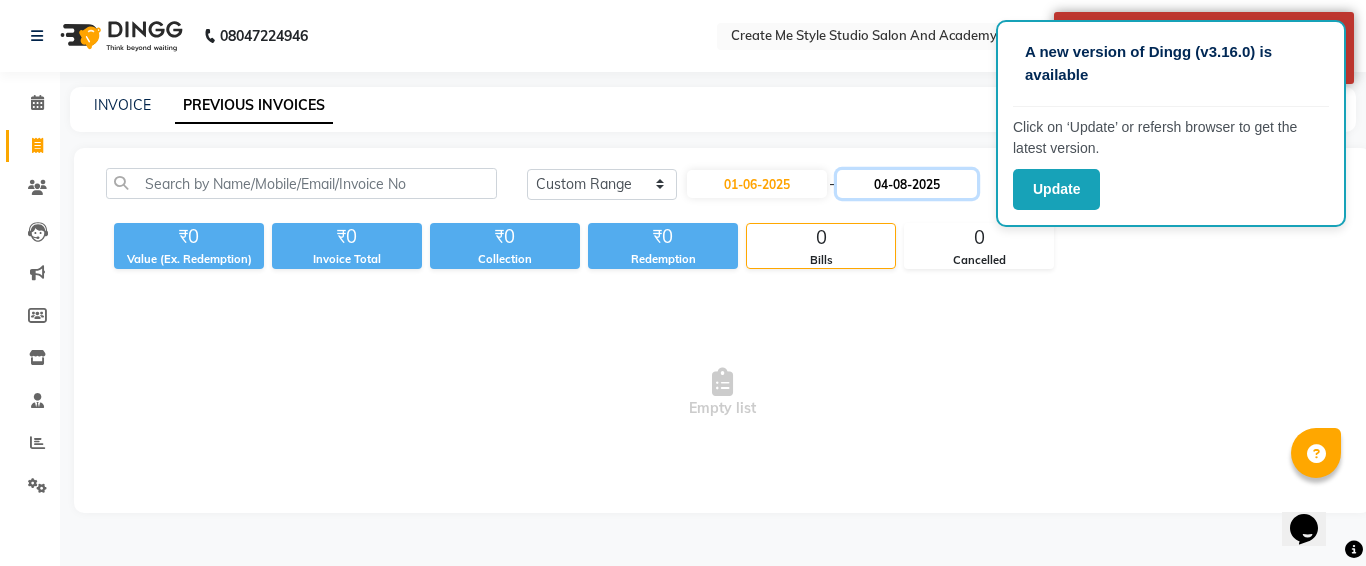 click on "04-08-2025" 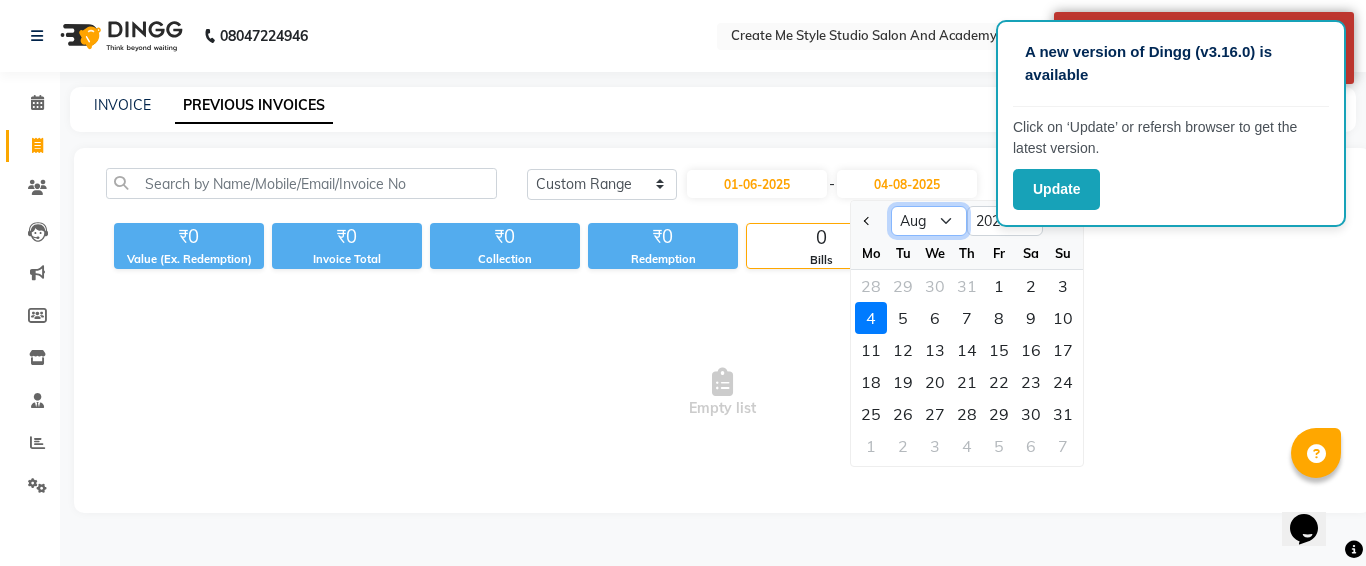 click on "Jun Jul Aug Sep Oct Nov Dec" 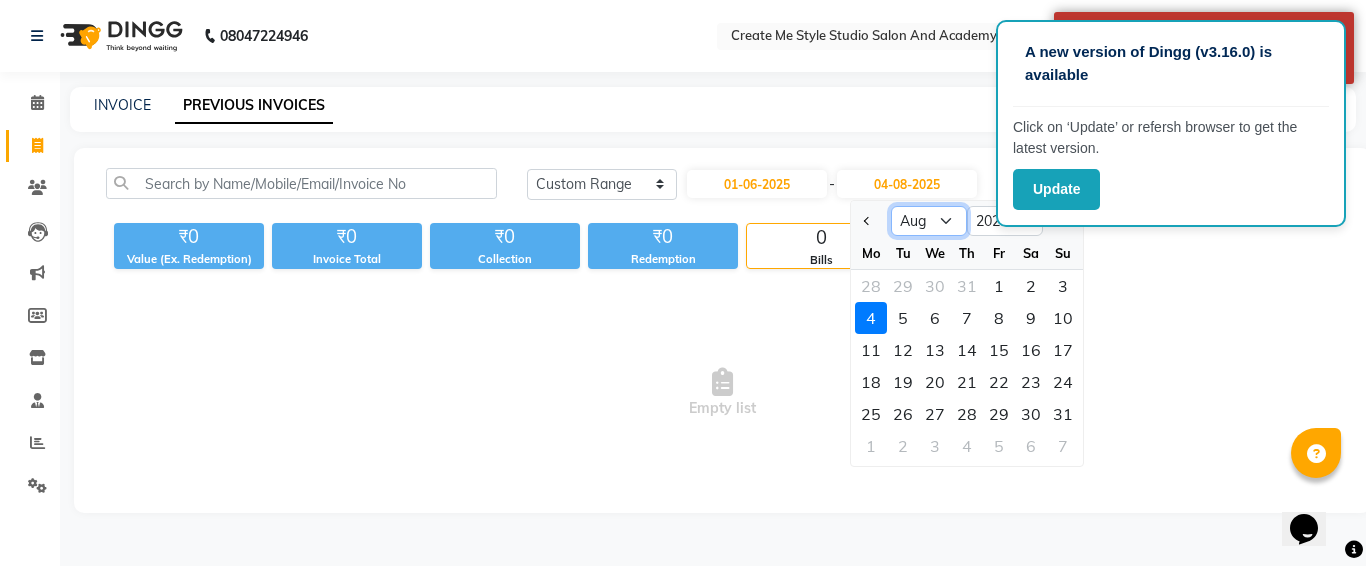 select on "6" 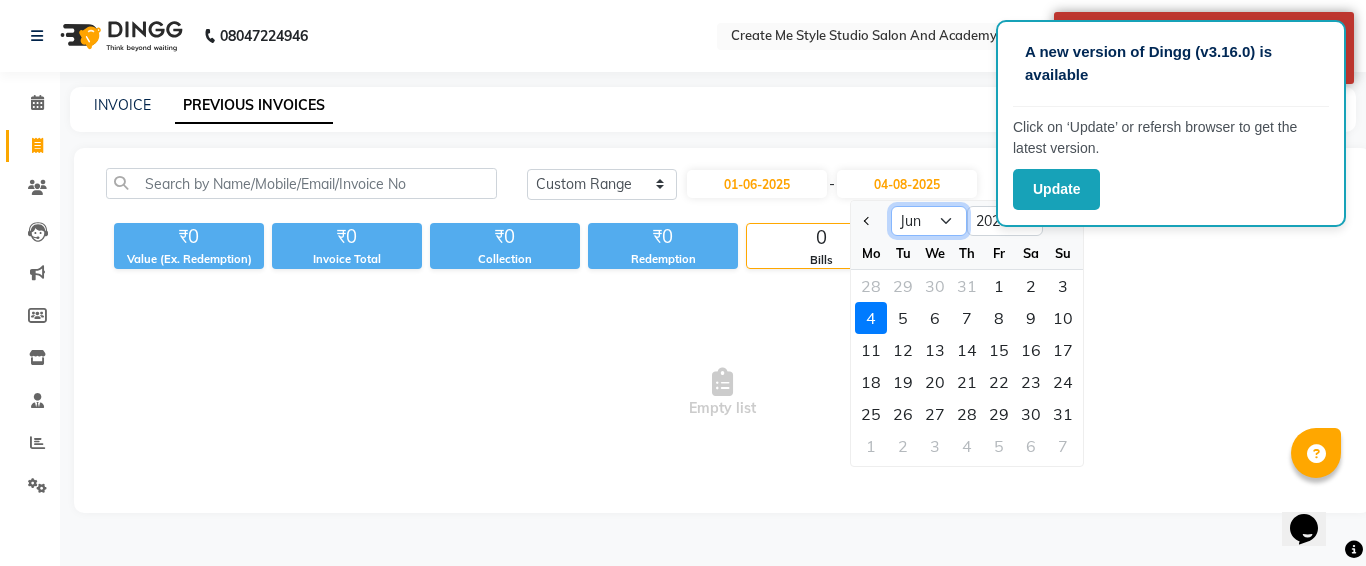 click on "Jun Jul Aug Sep Oct Nov Dec" 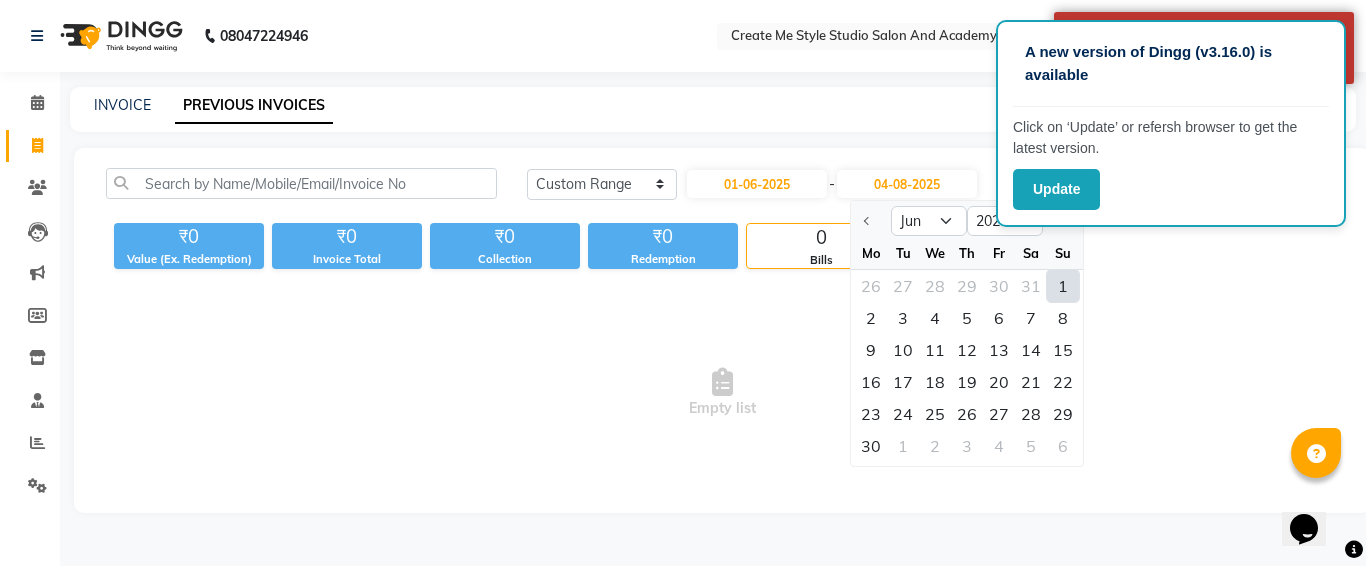 click on "1" 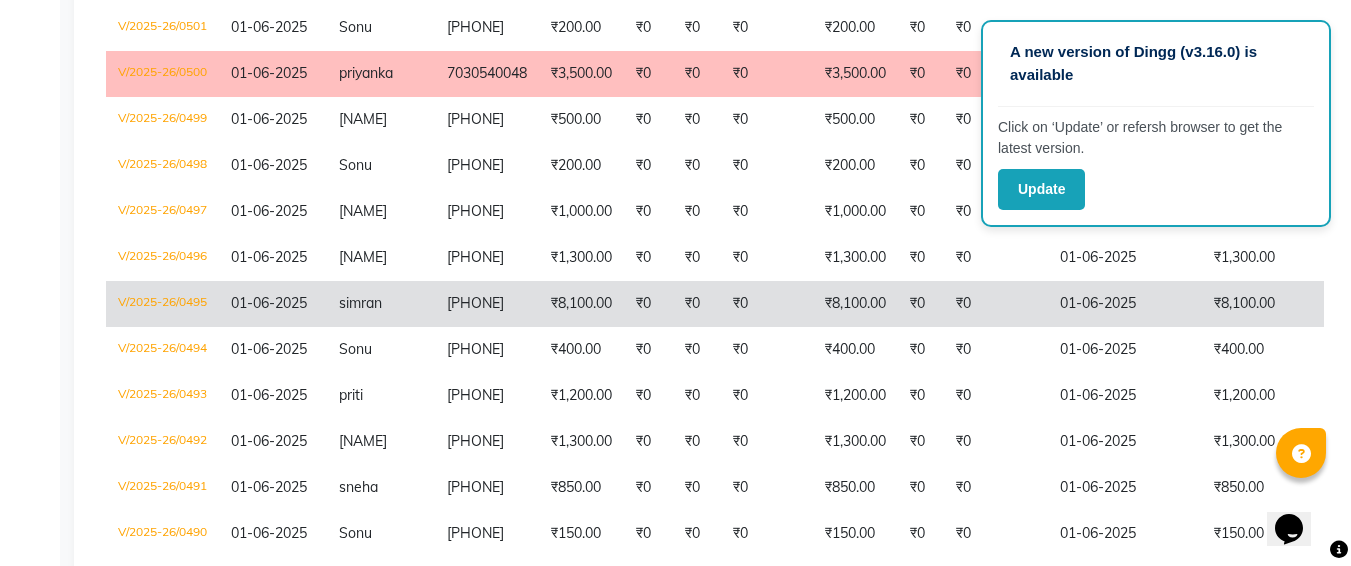 scroll, scrollTop: 177, scrollLeft: 0, axis: vertical 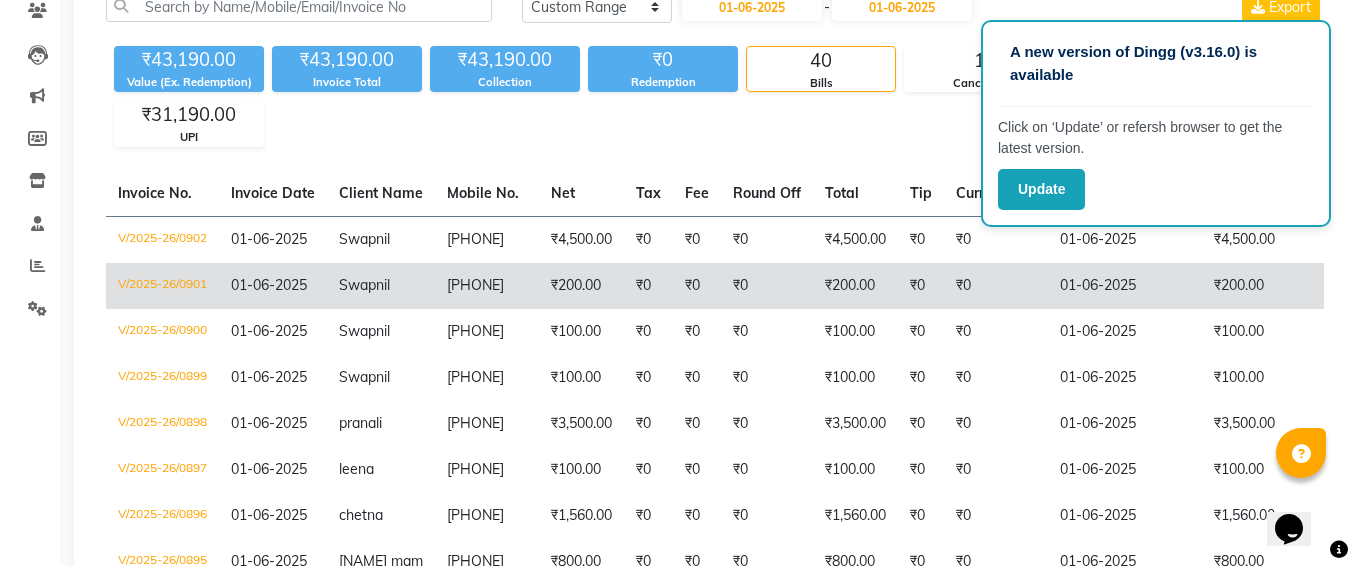 type on "01-06-2025" 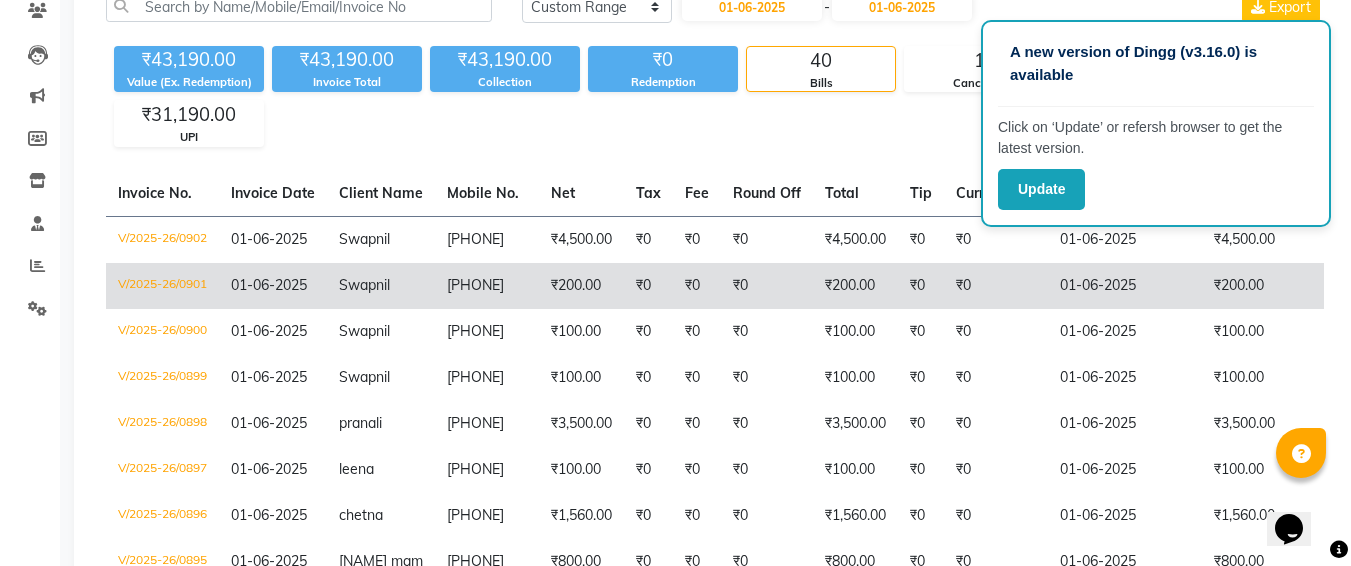 scroll, scrollTop: 0, scrollLeft: 0, axis: both 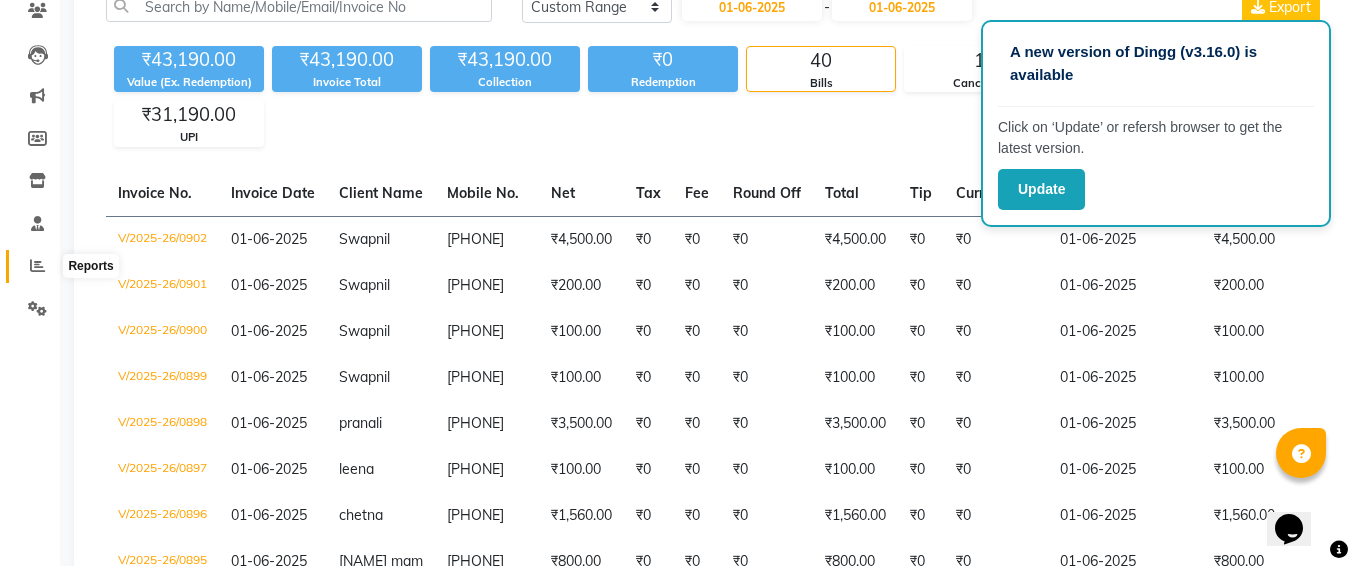 click 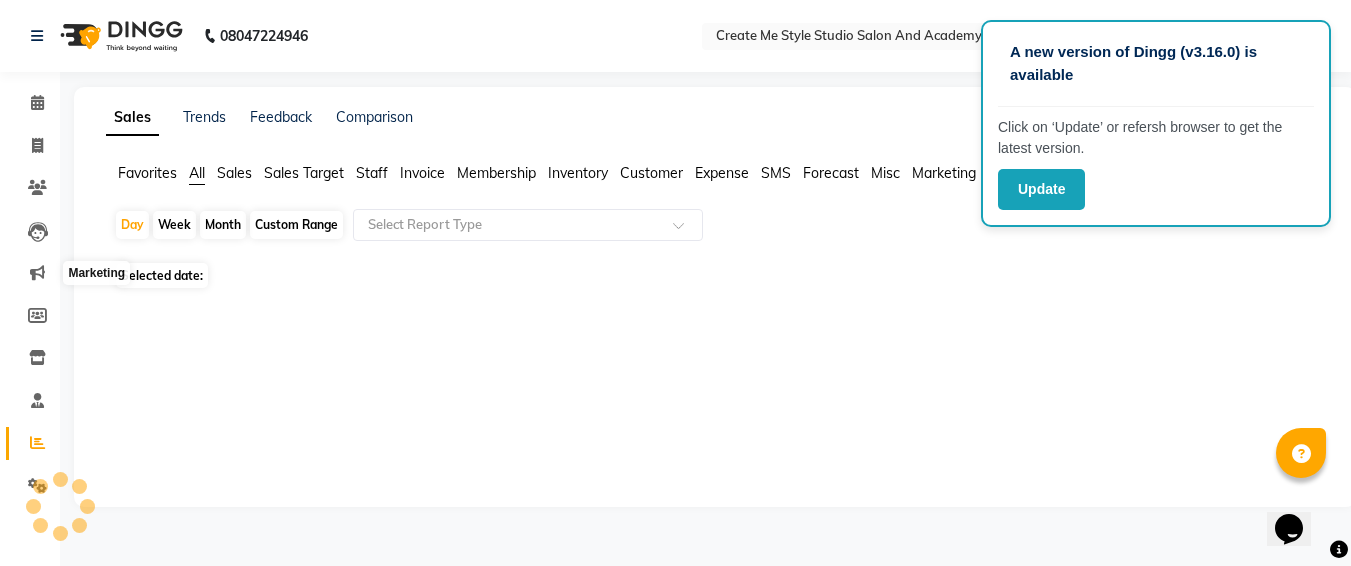 scroll, scrollTop: 0, scrollLeft: 0, axis: both 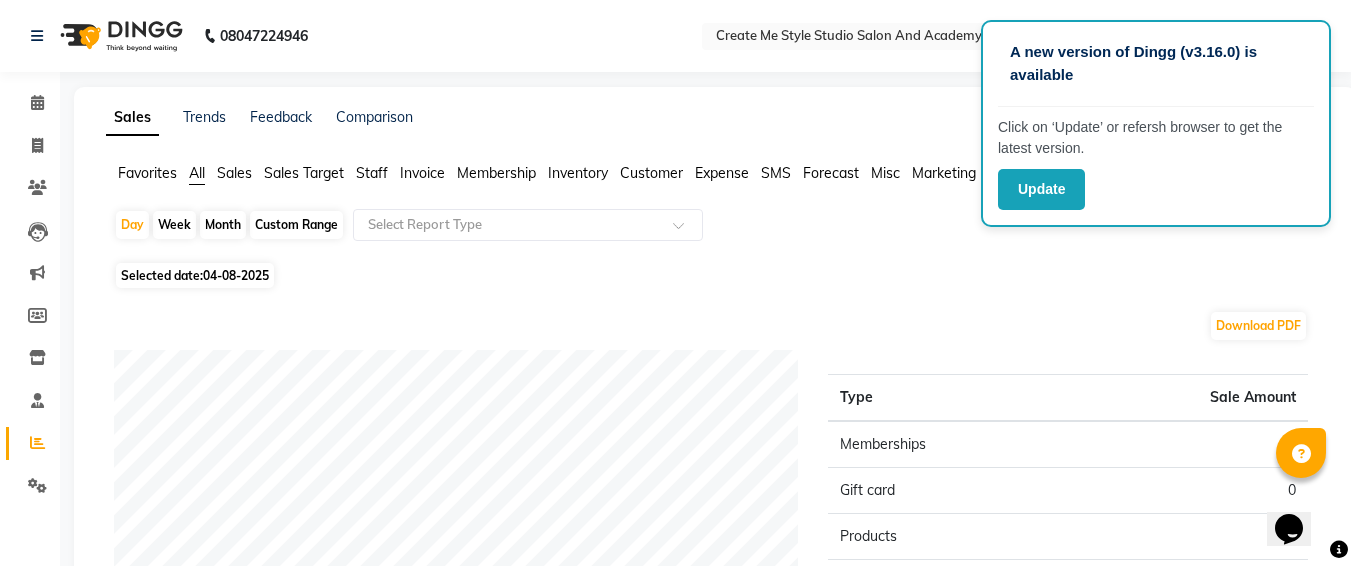 click on "Custom Range" 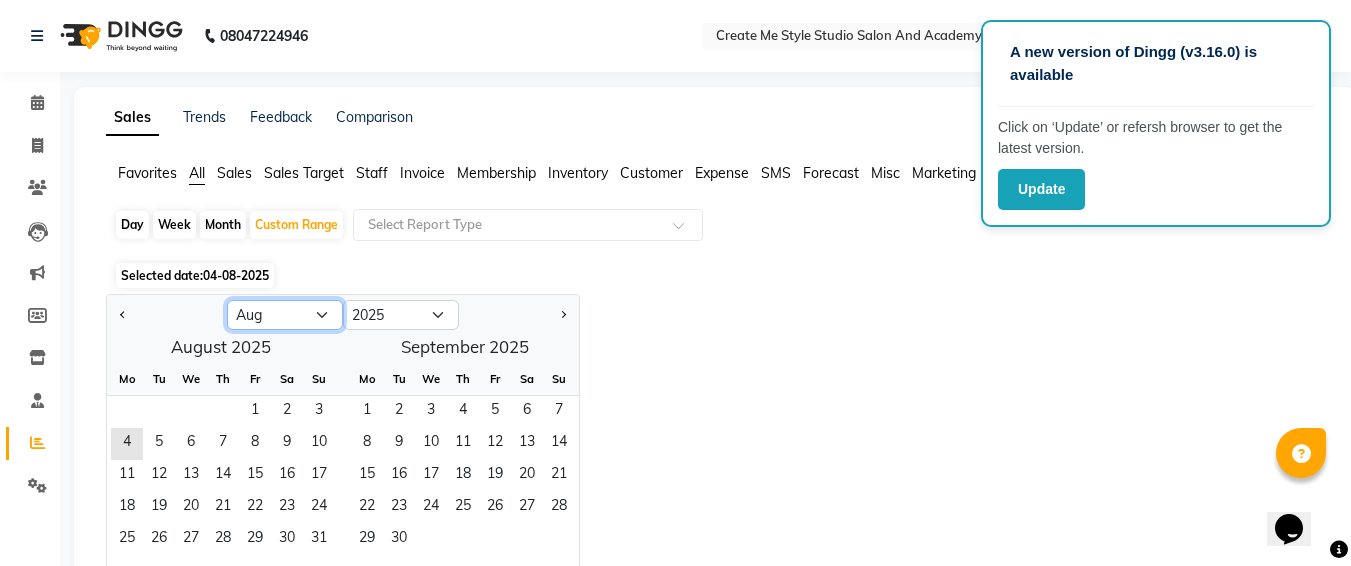 click on "Jan Feb Mar Apr May Jun Jul Aug Sep Oct Nov Dec" 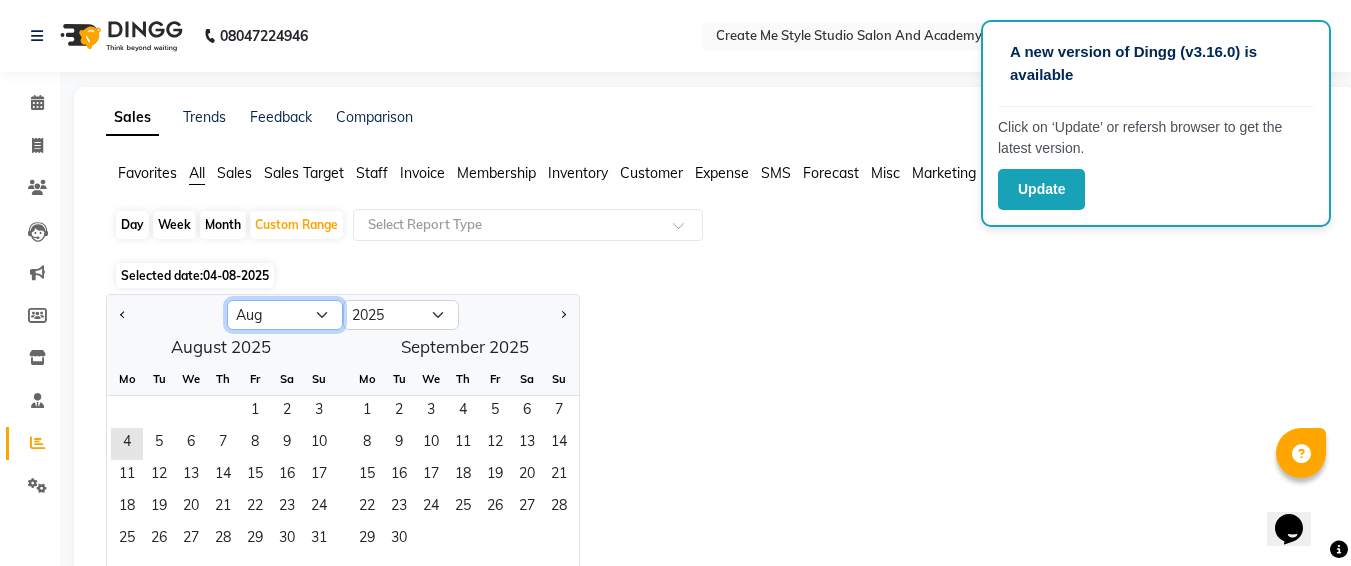 select on "7" 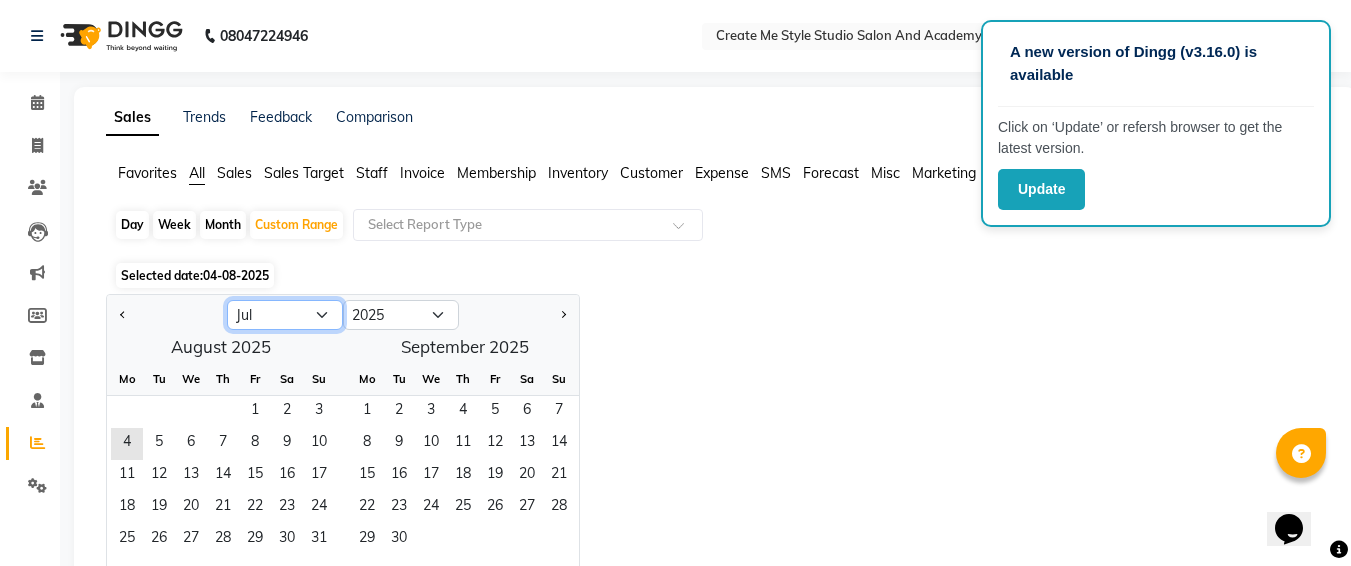 click on "Jan Feb Mar Apr May Jun Jul Aug Sep Oct Nov Dec" 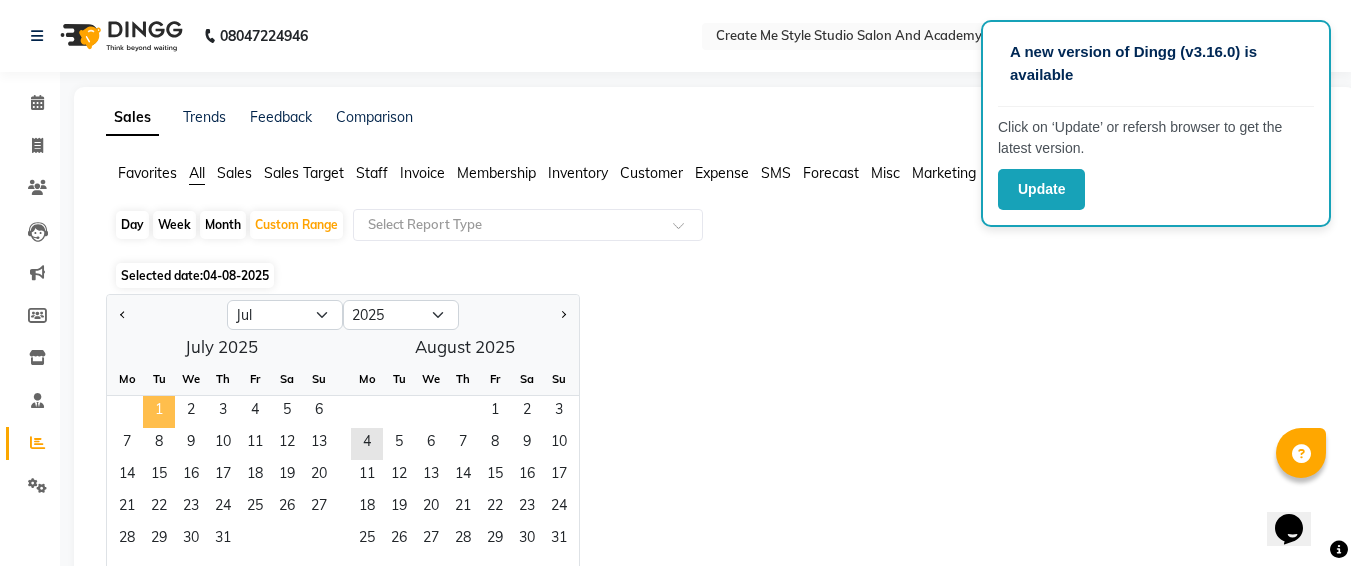click on "1" 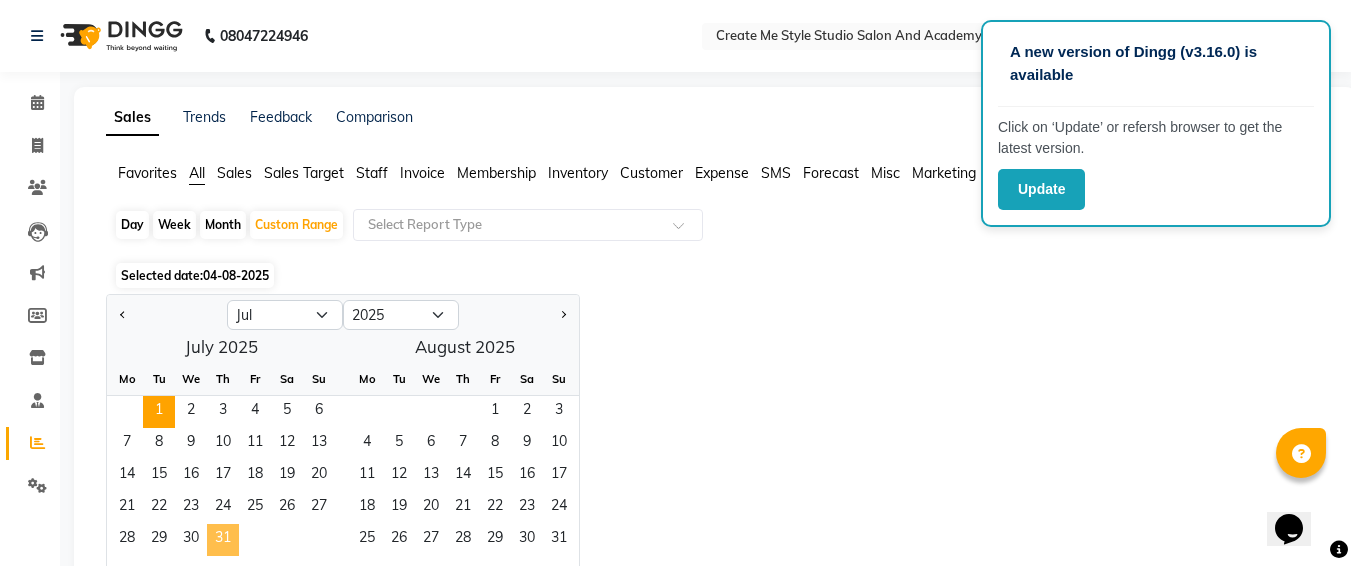 click on "31" 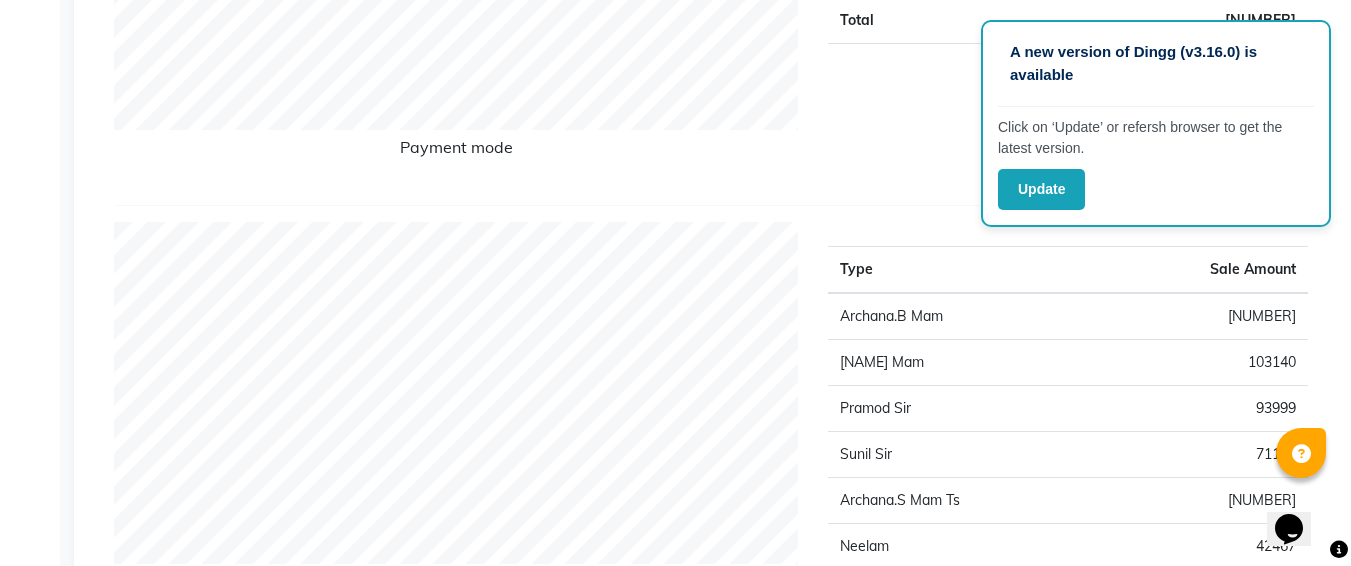 scroll, scrollTop: 0, scrollLeft: 0, axis: both 